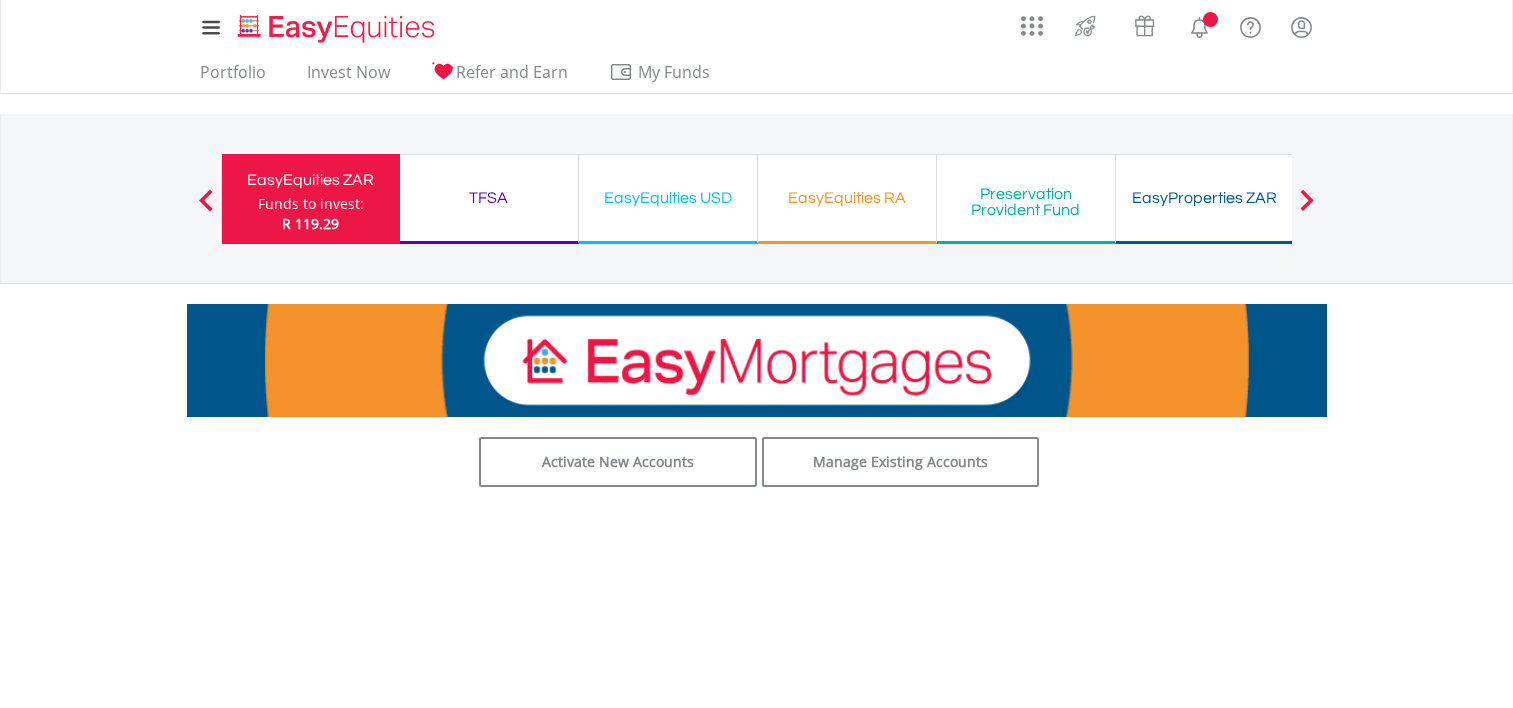 scroll, scrollTop: 0, scrollLeft: 0, axis: both 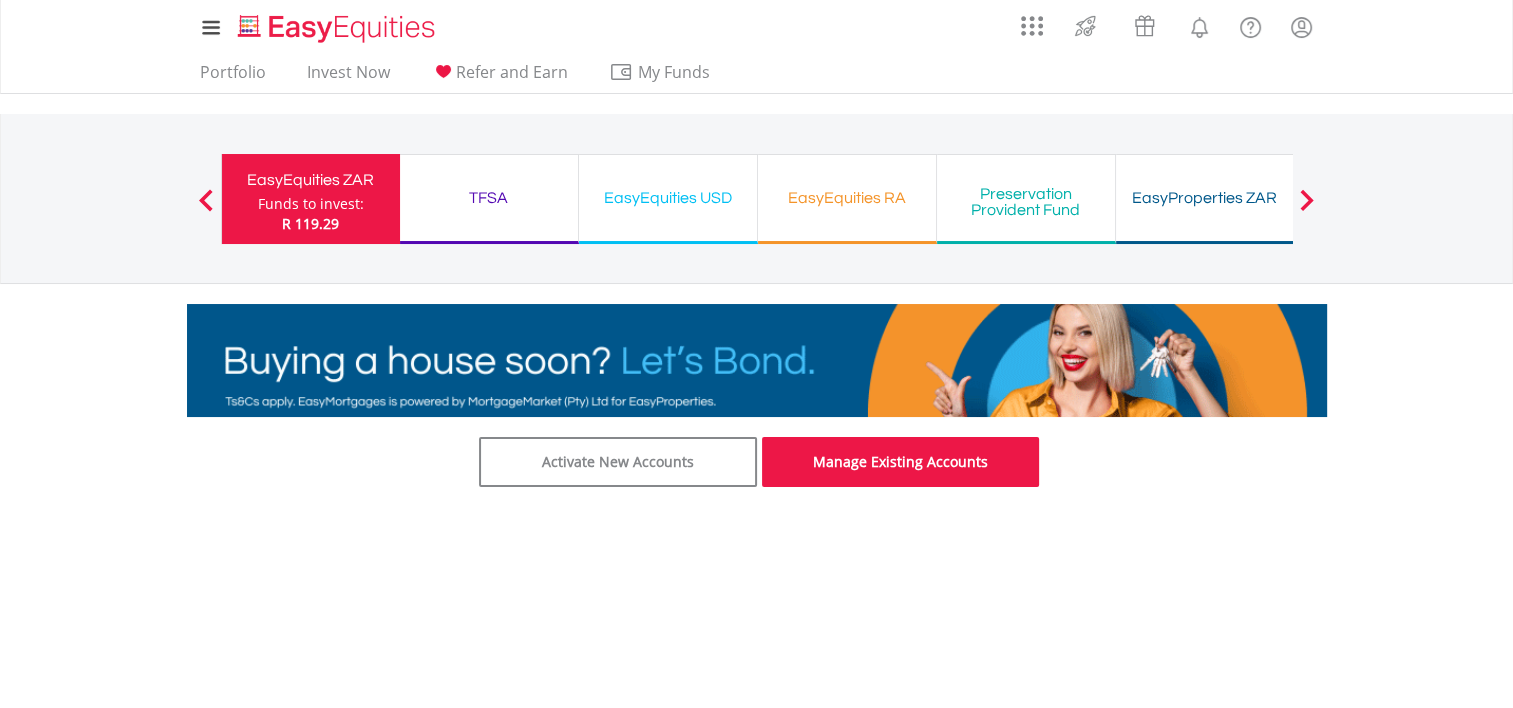 click on "Manage Existing Accounts" at bounding box center [901, 462] 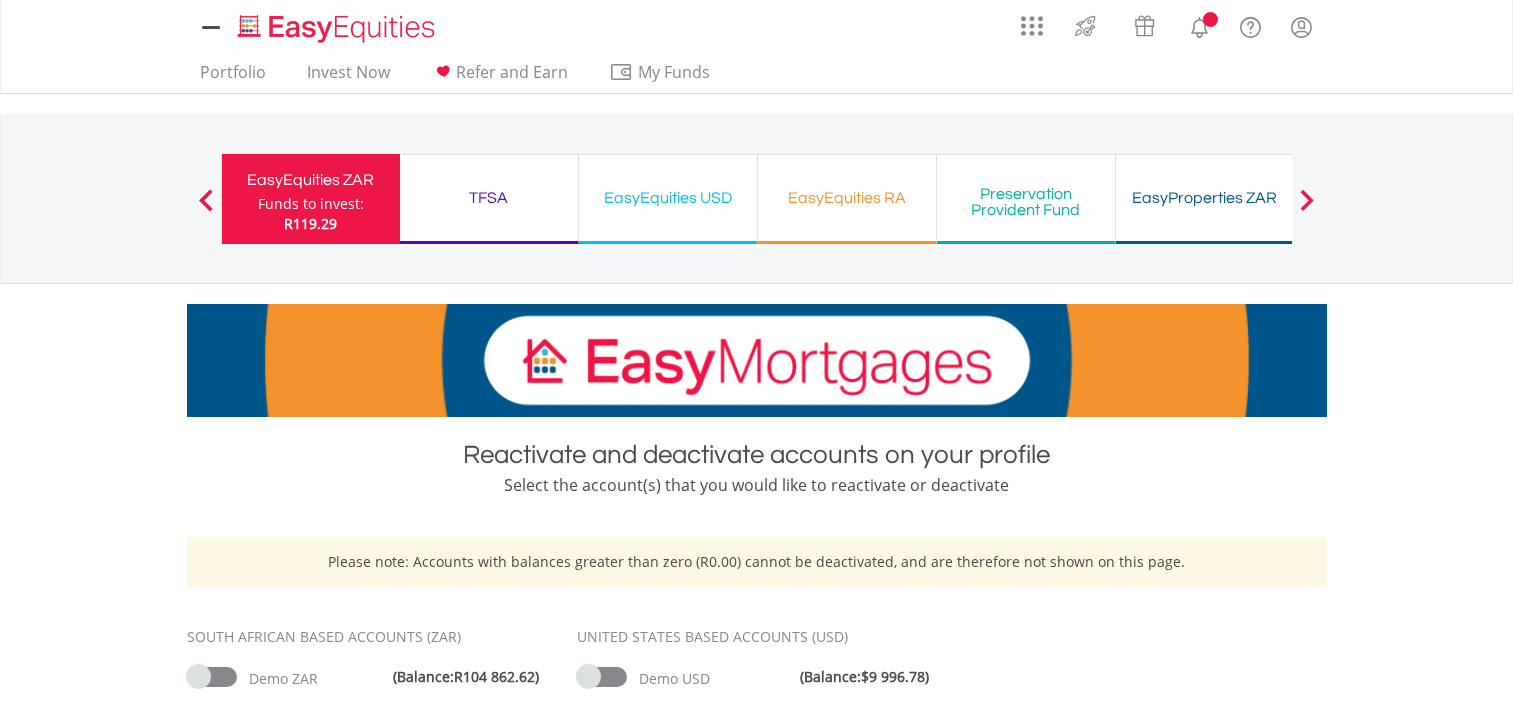 scroll, scrollTop: 0, scrollLeft: 0, axis: both 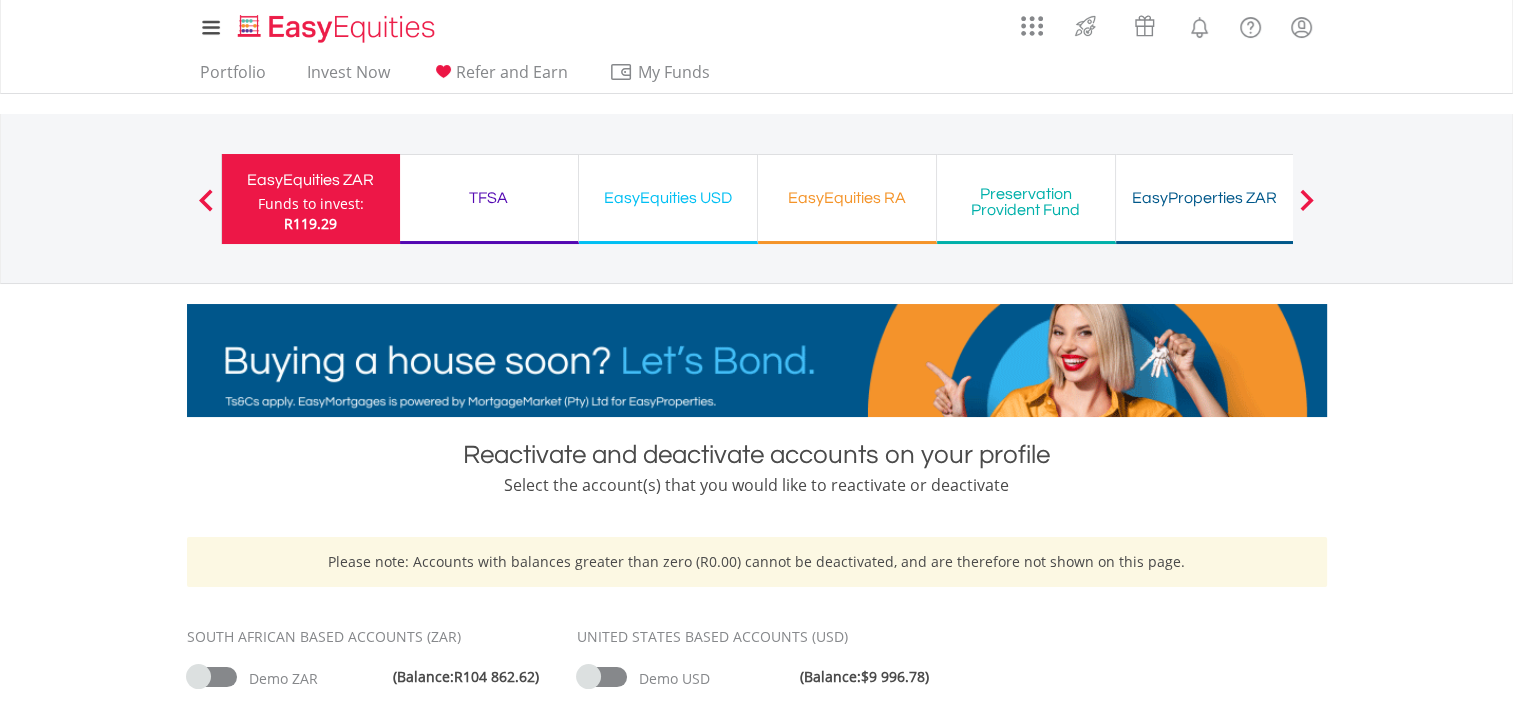click on "TFSA" at bounding box center [489, 198] 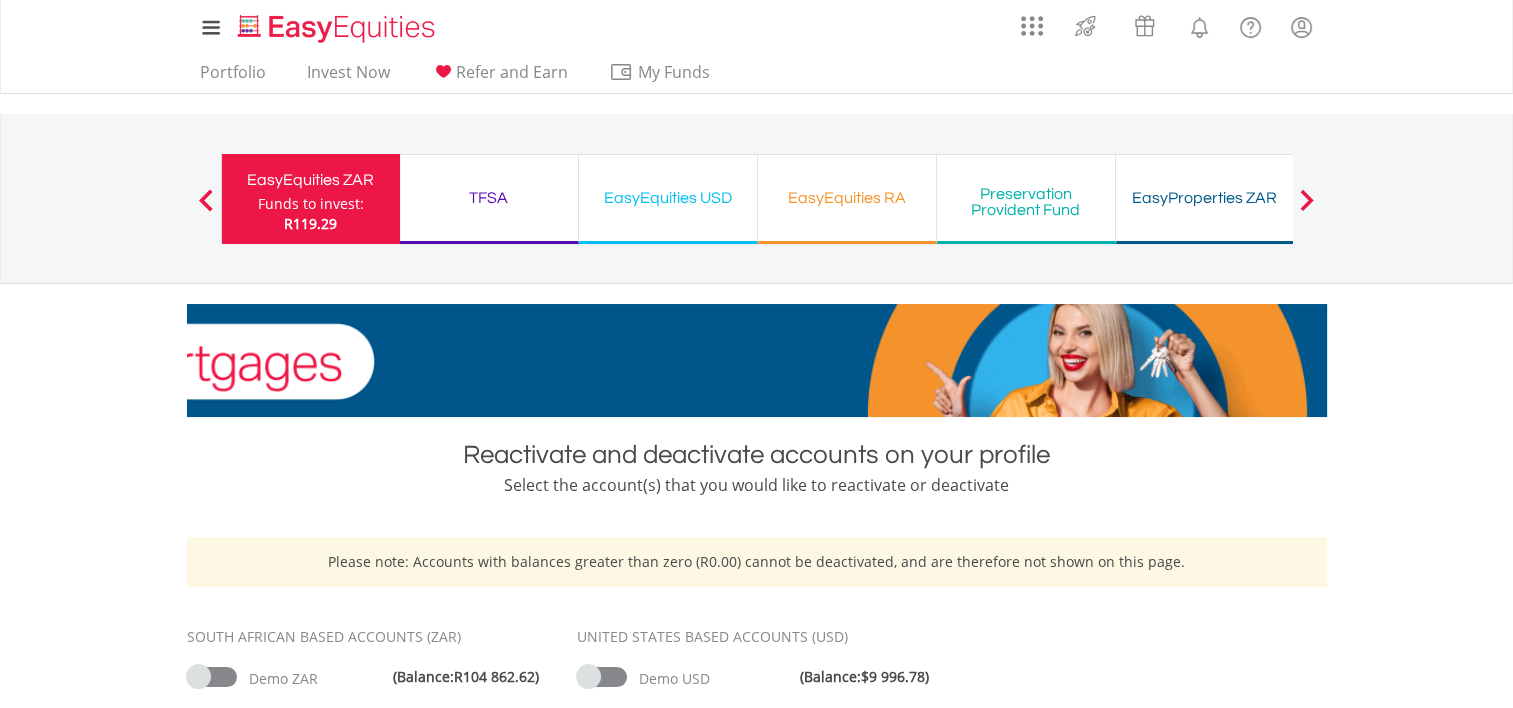 click on "TFSA" at bounding box center [489, 198] 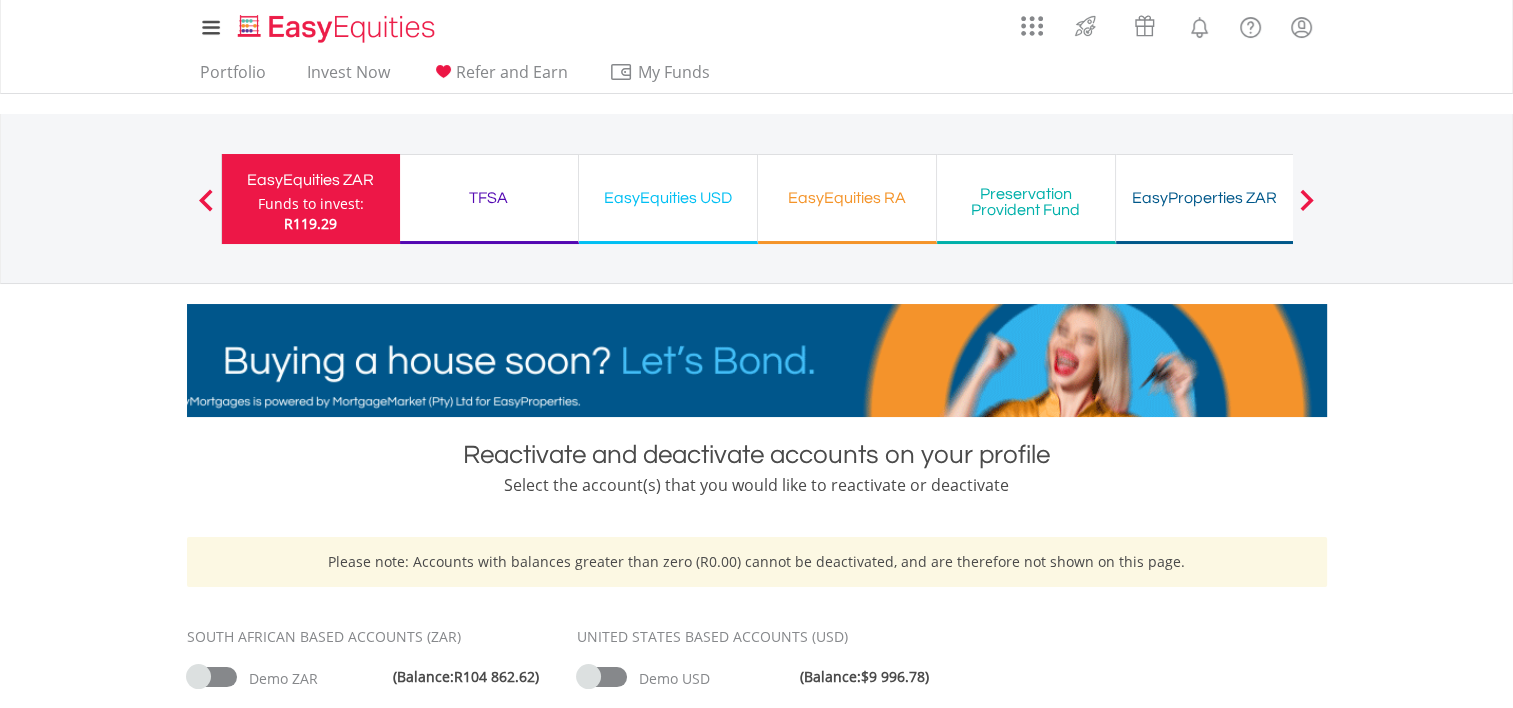 click on "TFSA" at bounding box center [489, 198] 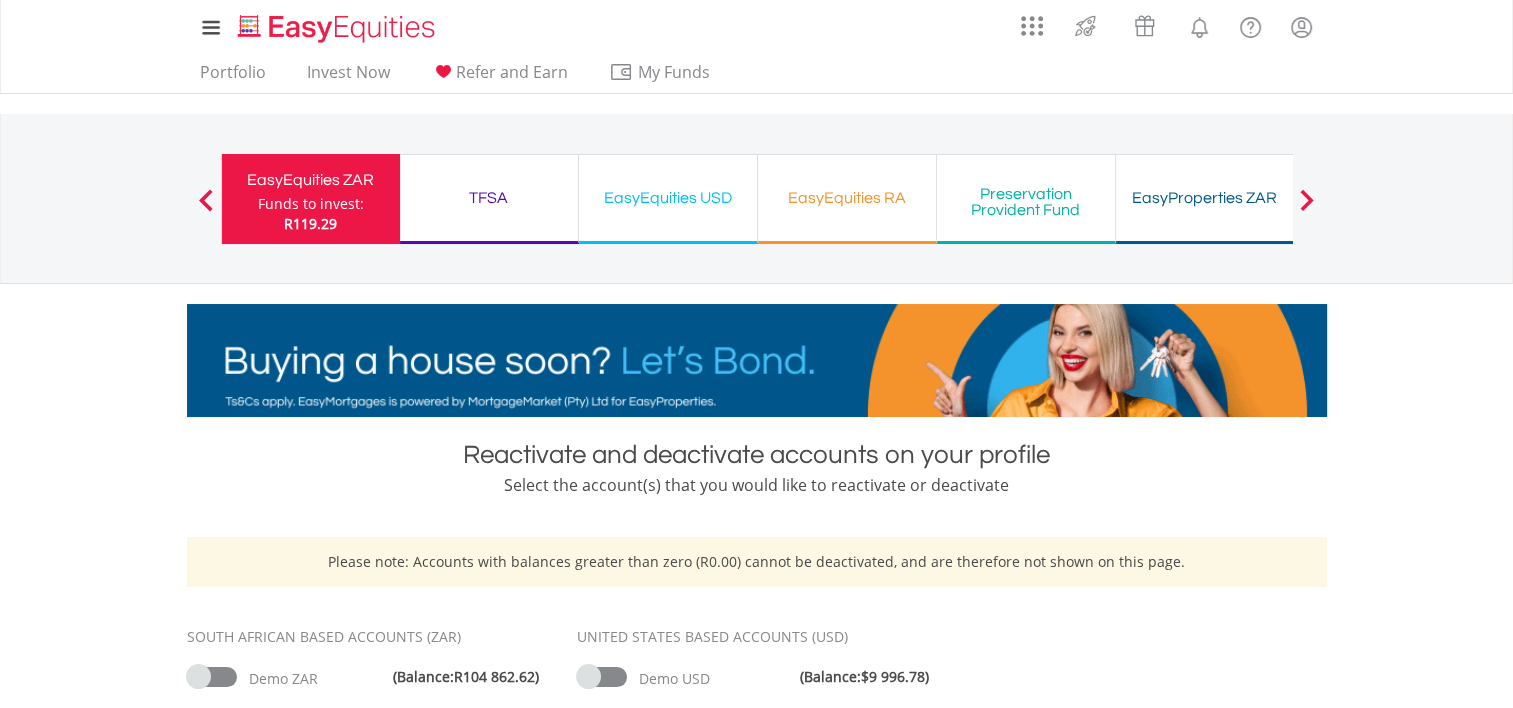 click on "TFSA" at bounding box center [489, 198] 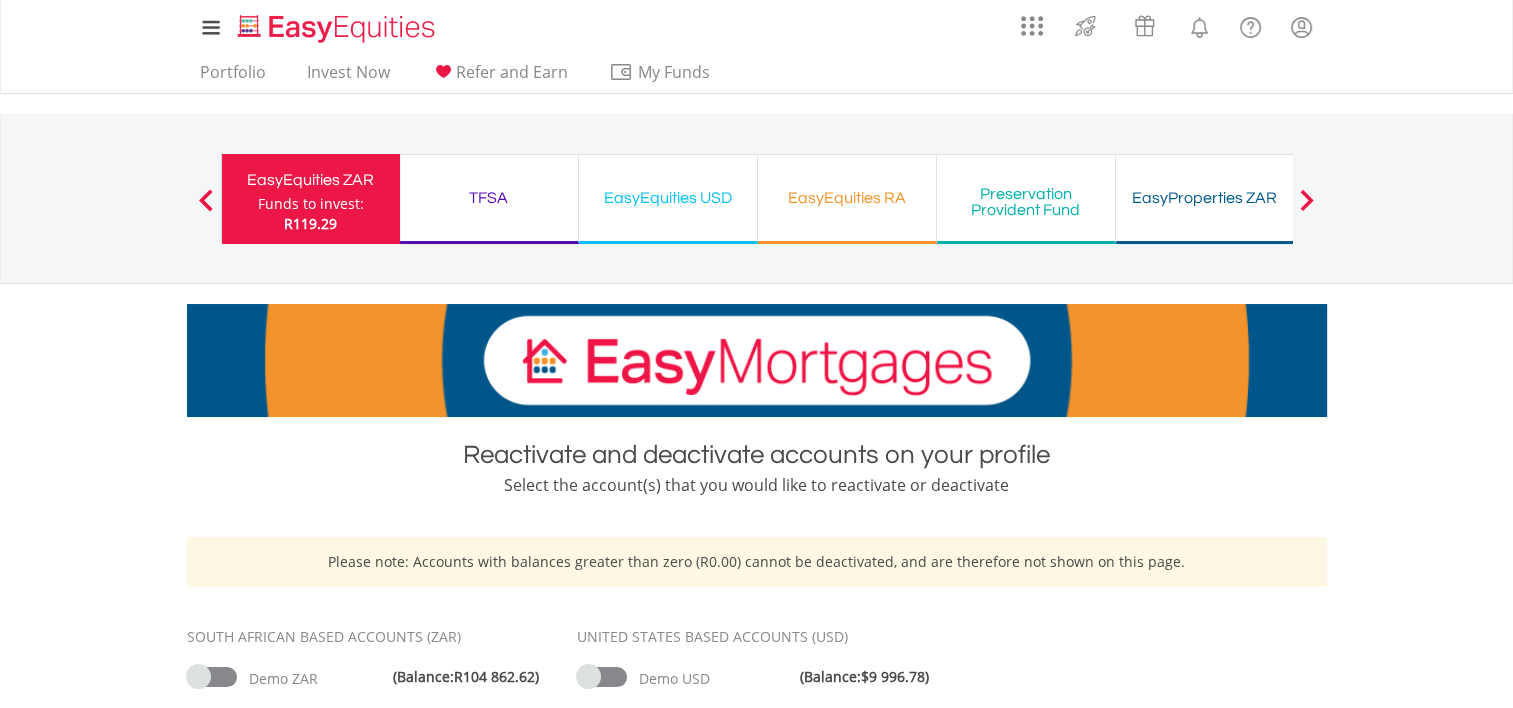 click on "TFSA" at bounding box center (489, 198) 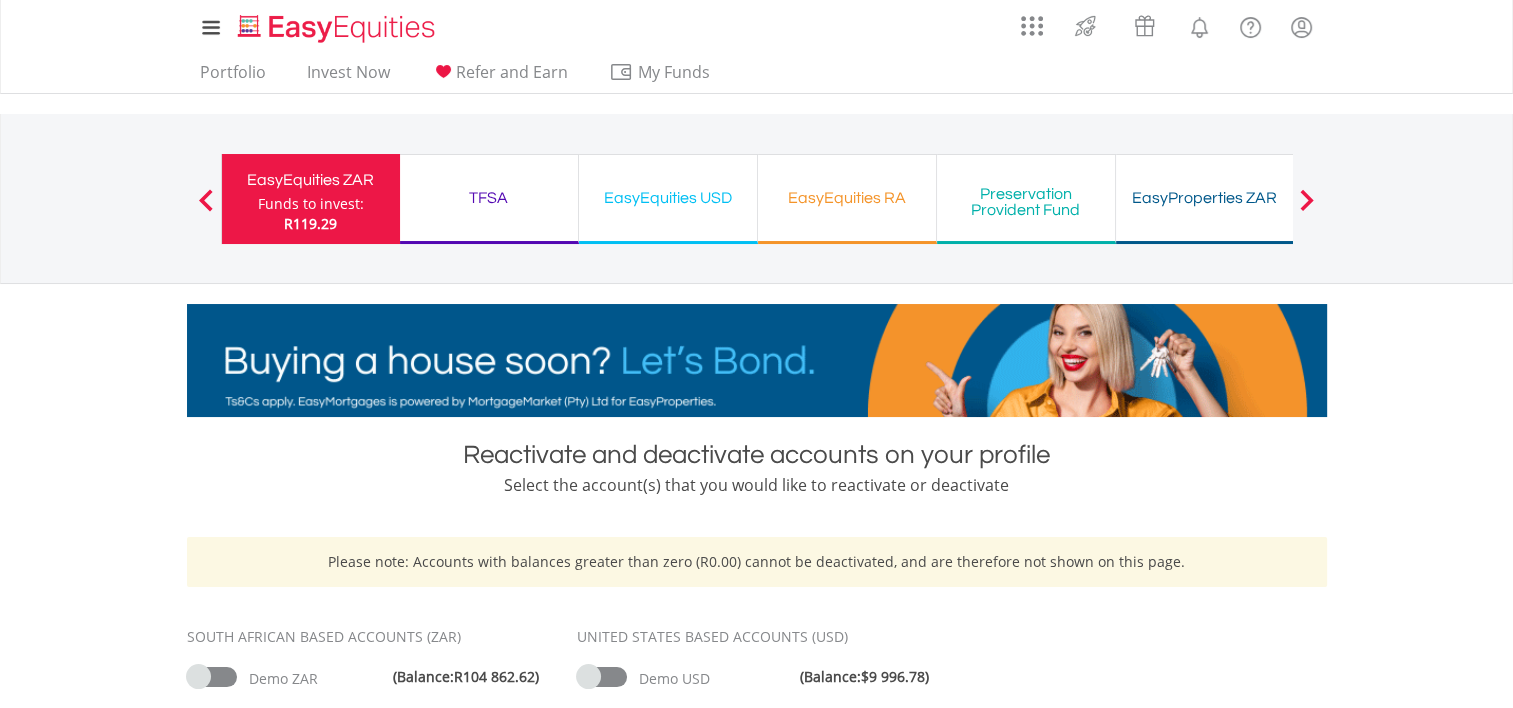 click on "TFSA" at bounding box center [489, 198] 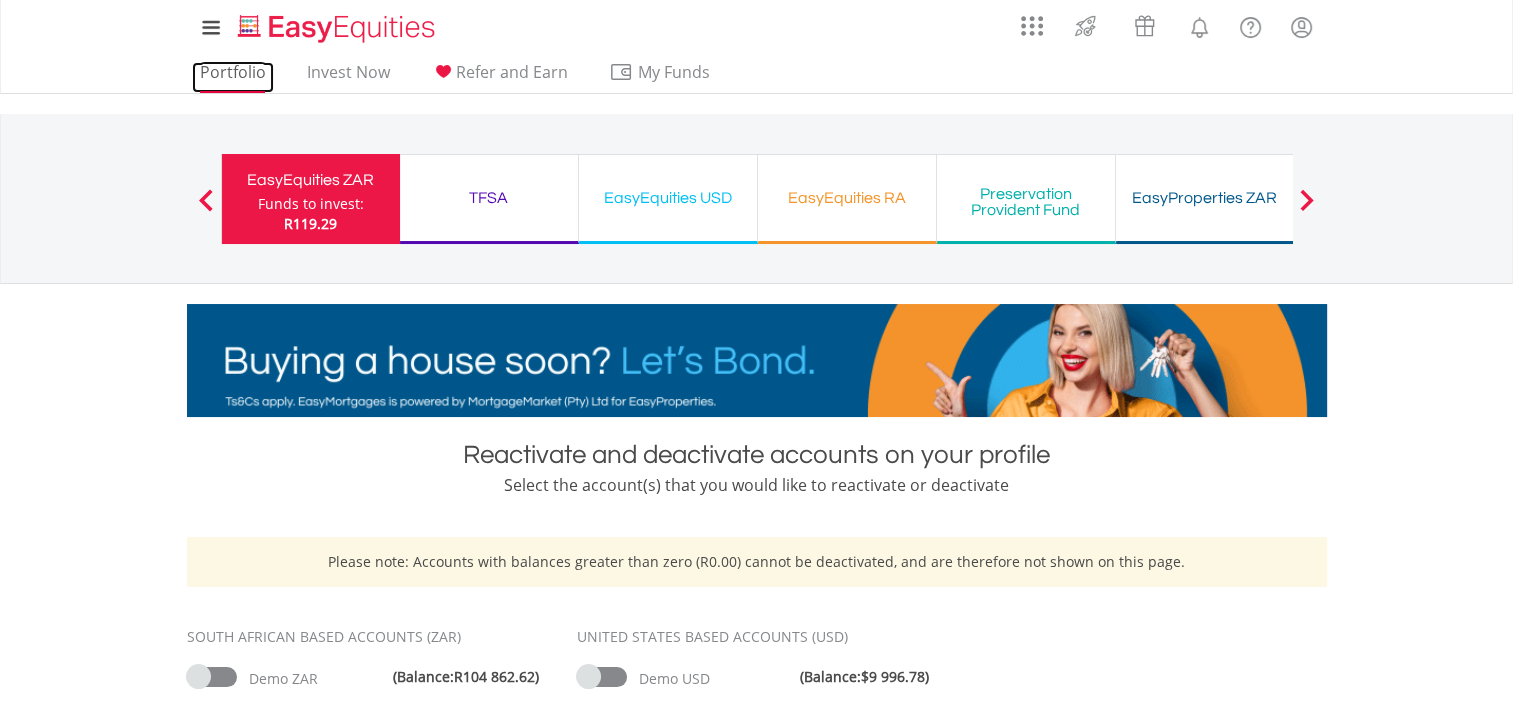 click on "Portfolio" at bounding box center (233, 77) 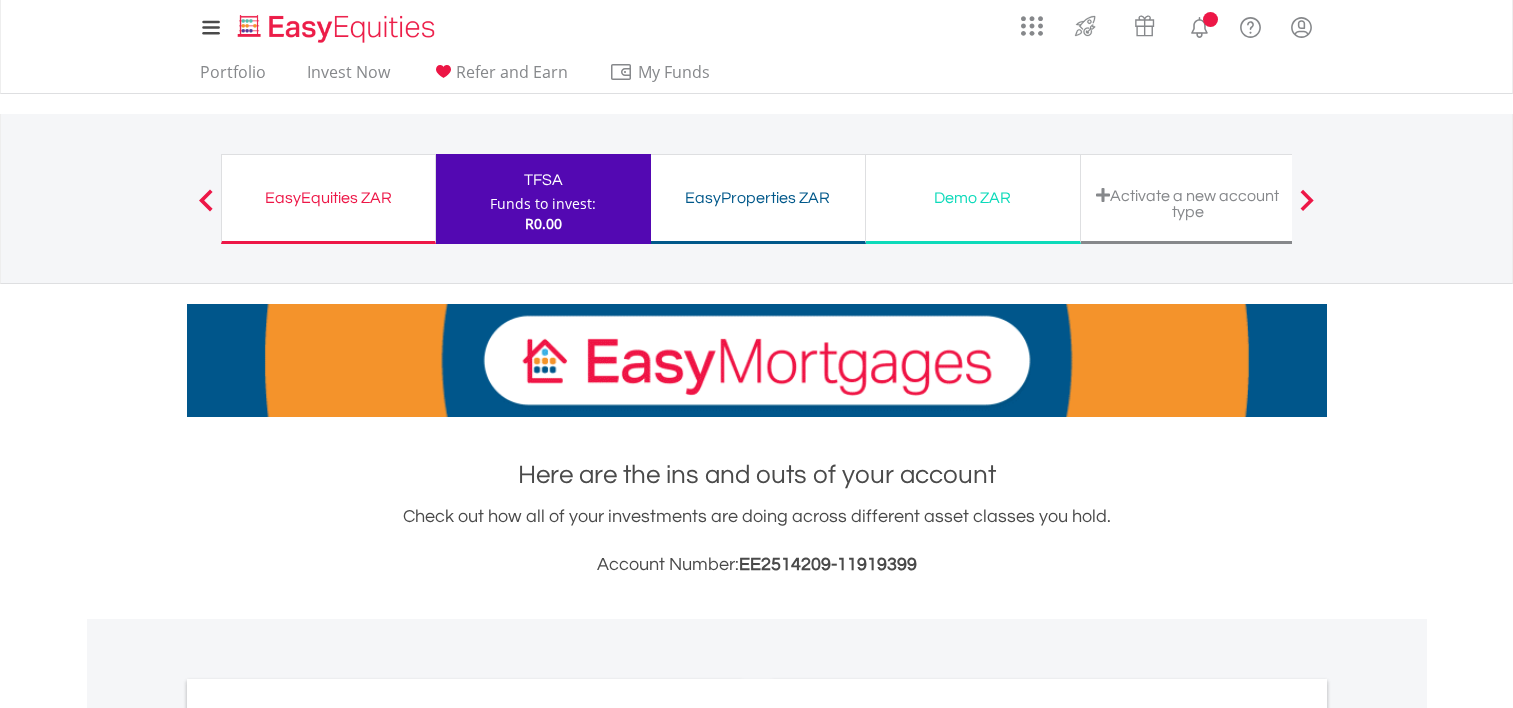 scroll, scrollTop: 0, scrollLeft: 0, axis: both 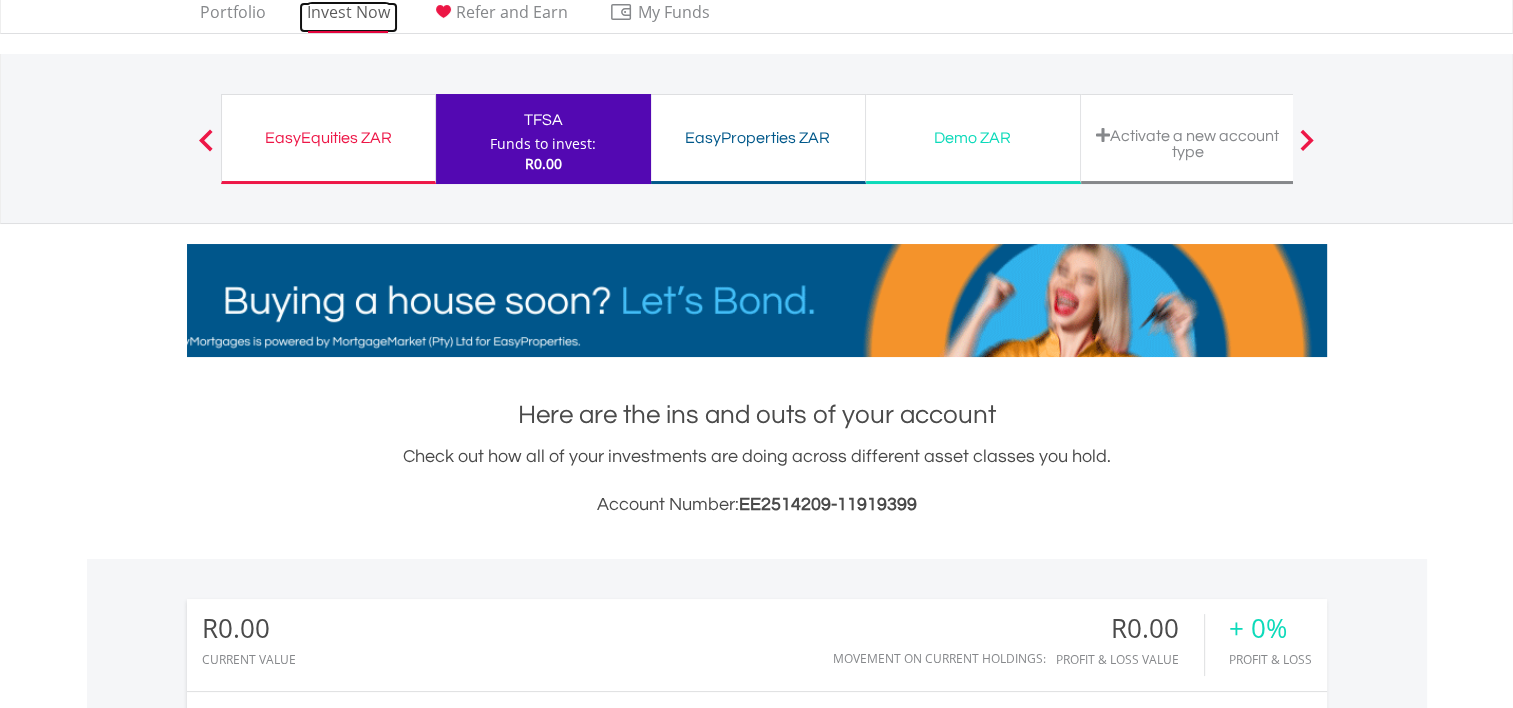 click on "Invest Now" at bounding box center [348, 17] 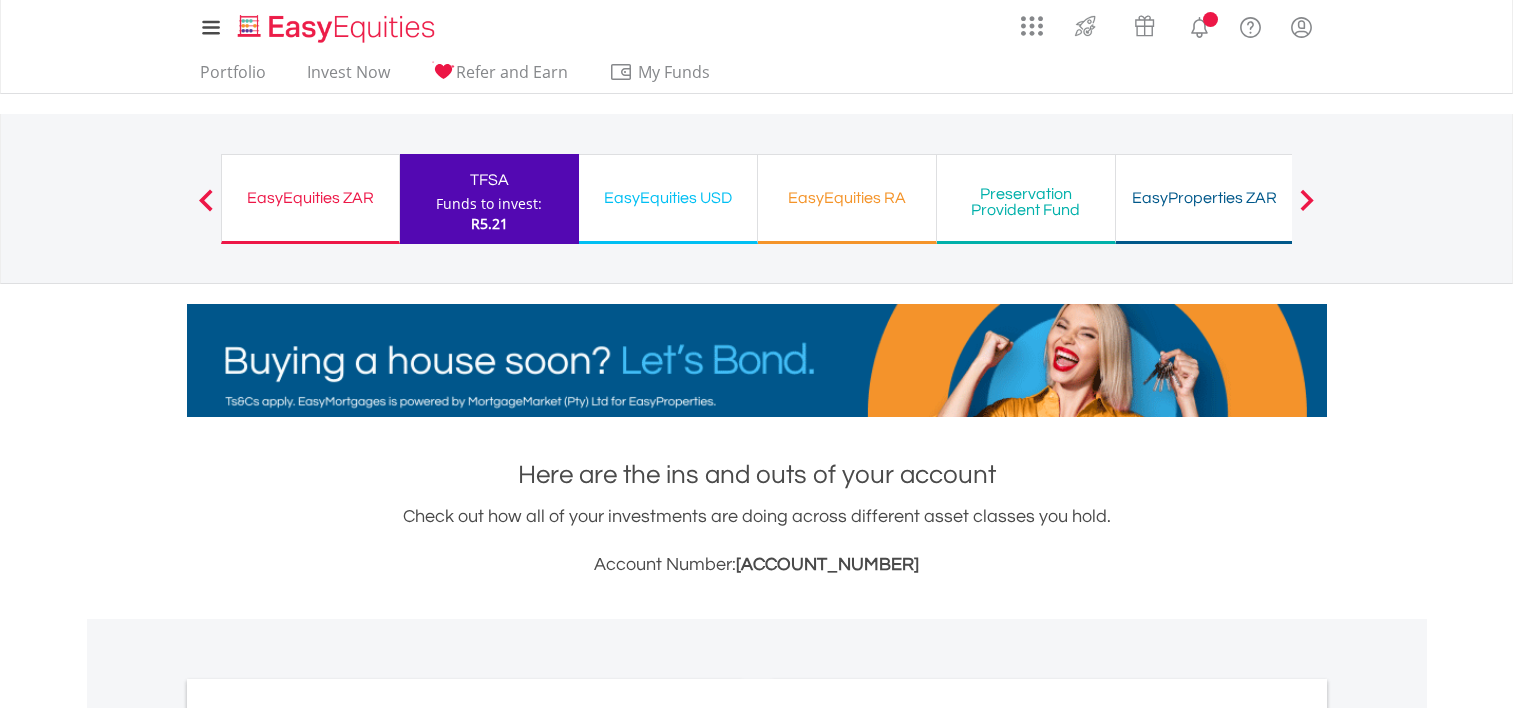 scroll, scrollTop: 0, scrollLeft: 0, axis: both 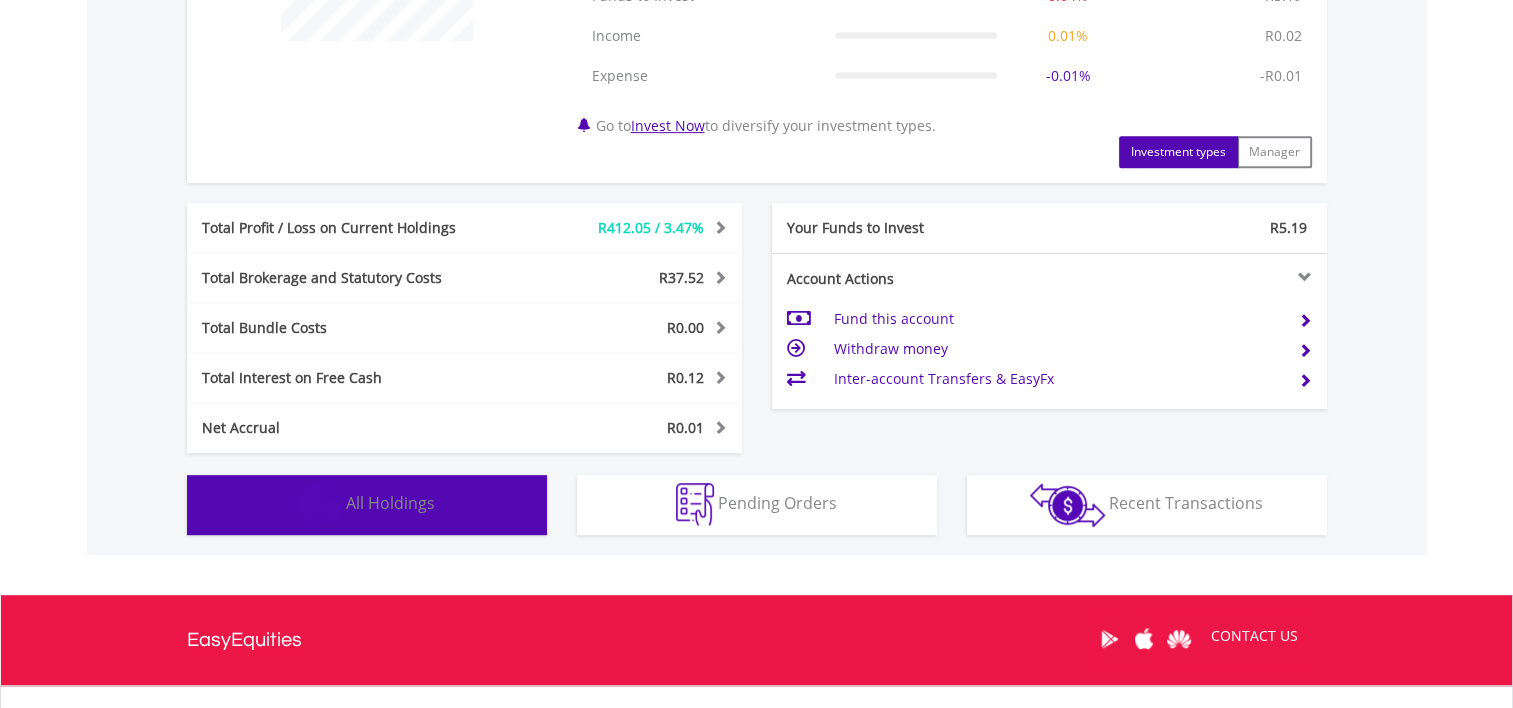 click on "Holdings
All Holdings" at bounding box center [367, 505] 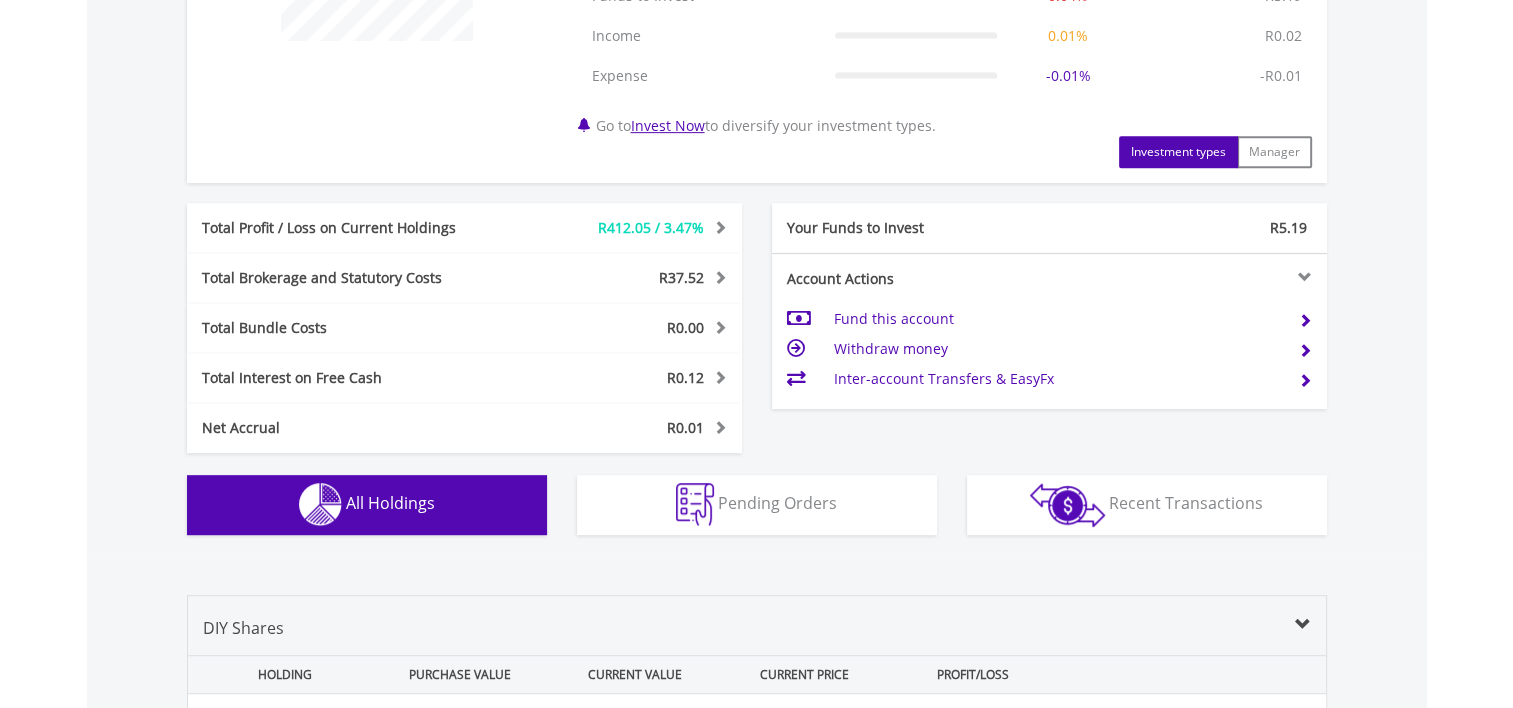scroll, scrollTop: 1488, scrollLeft: 0, axis: vertical 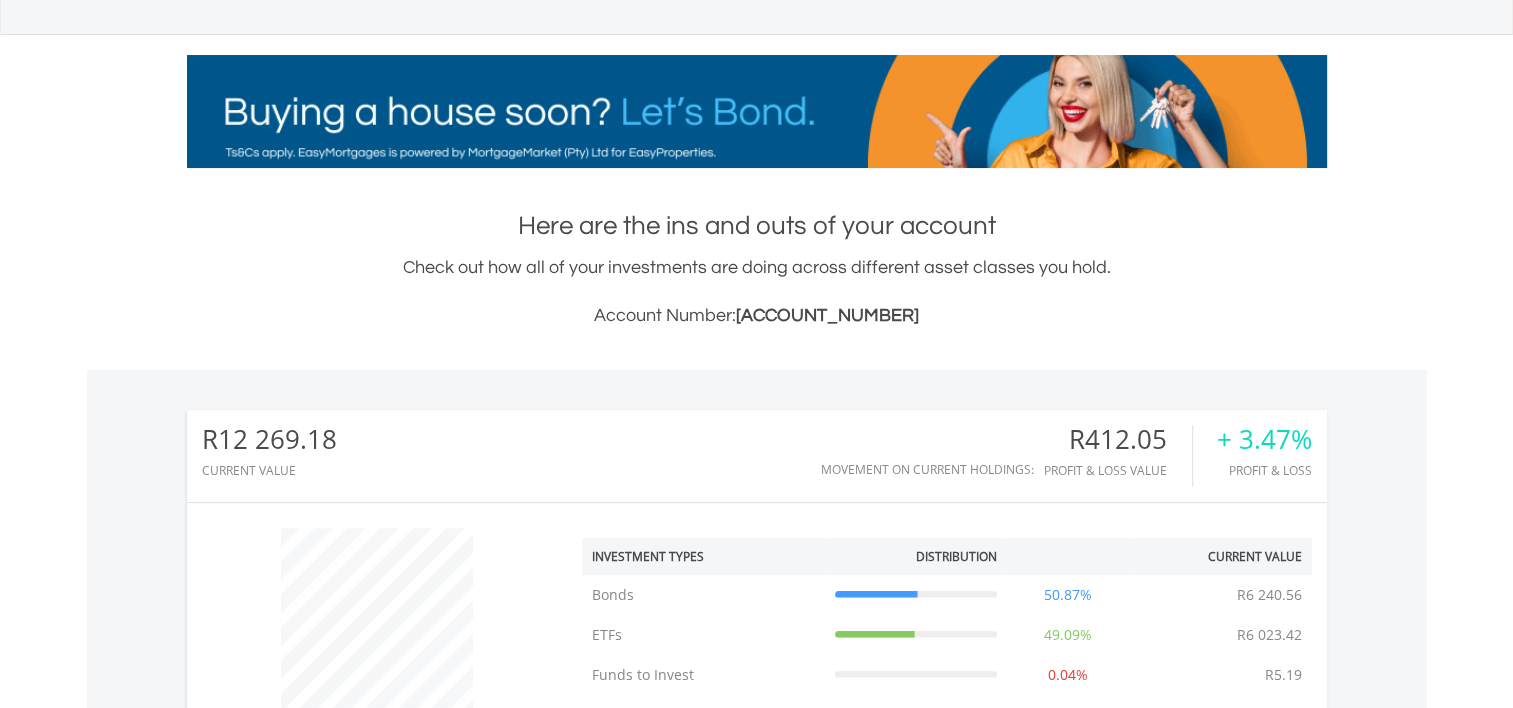 click on "My Investments
Invest Now
New Listings
Sell
My Recurring Investments
Pending Orders
Switch Unit Trusts
Vouchers
Buy a Voucher
Redeem a Voucher" at bounding box center [756, -41] 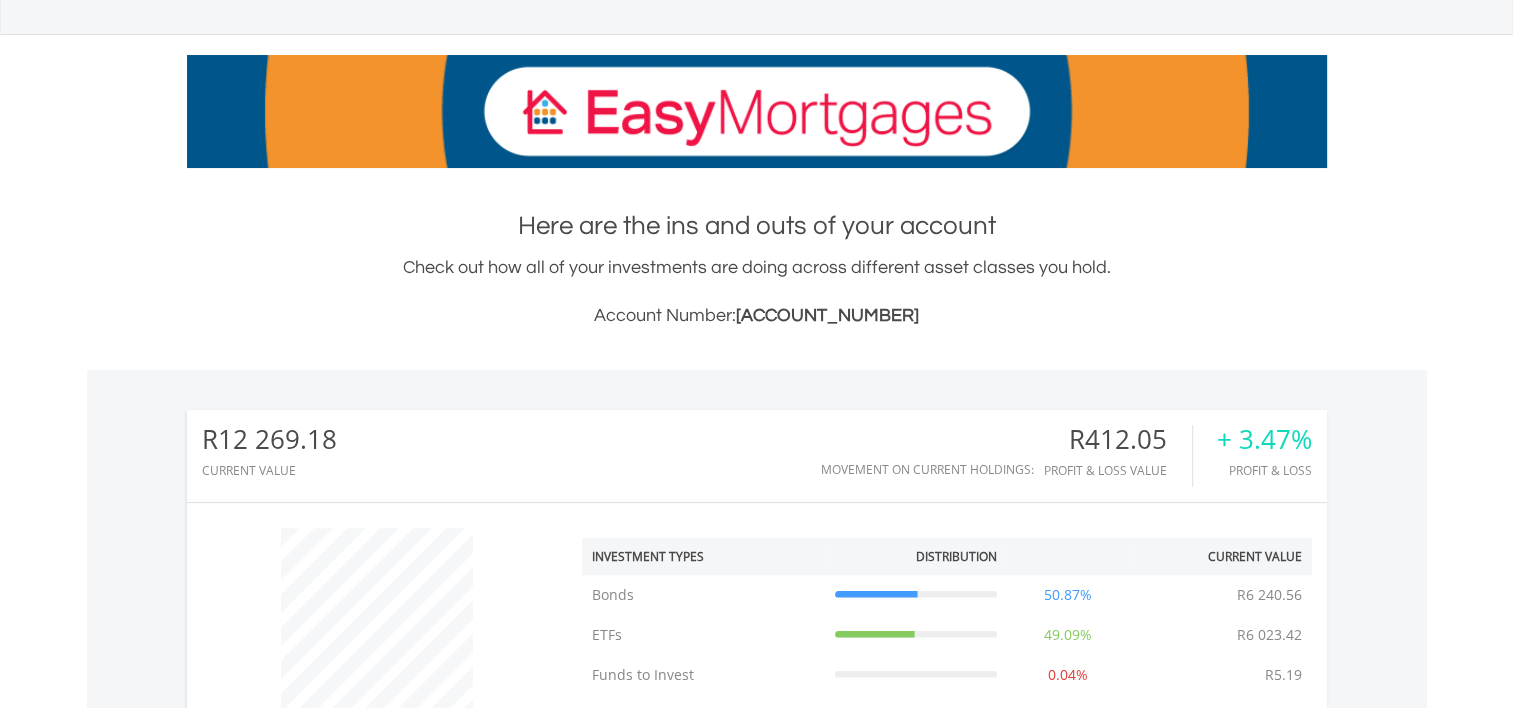 scroll, scrollTop: 0, scrollLeft: 0, axis: both 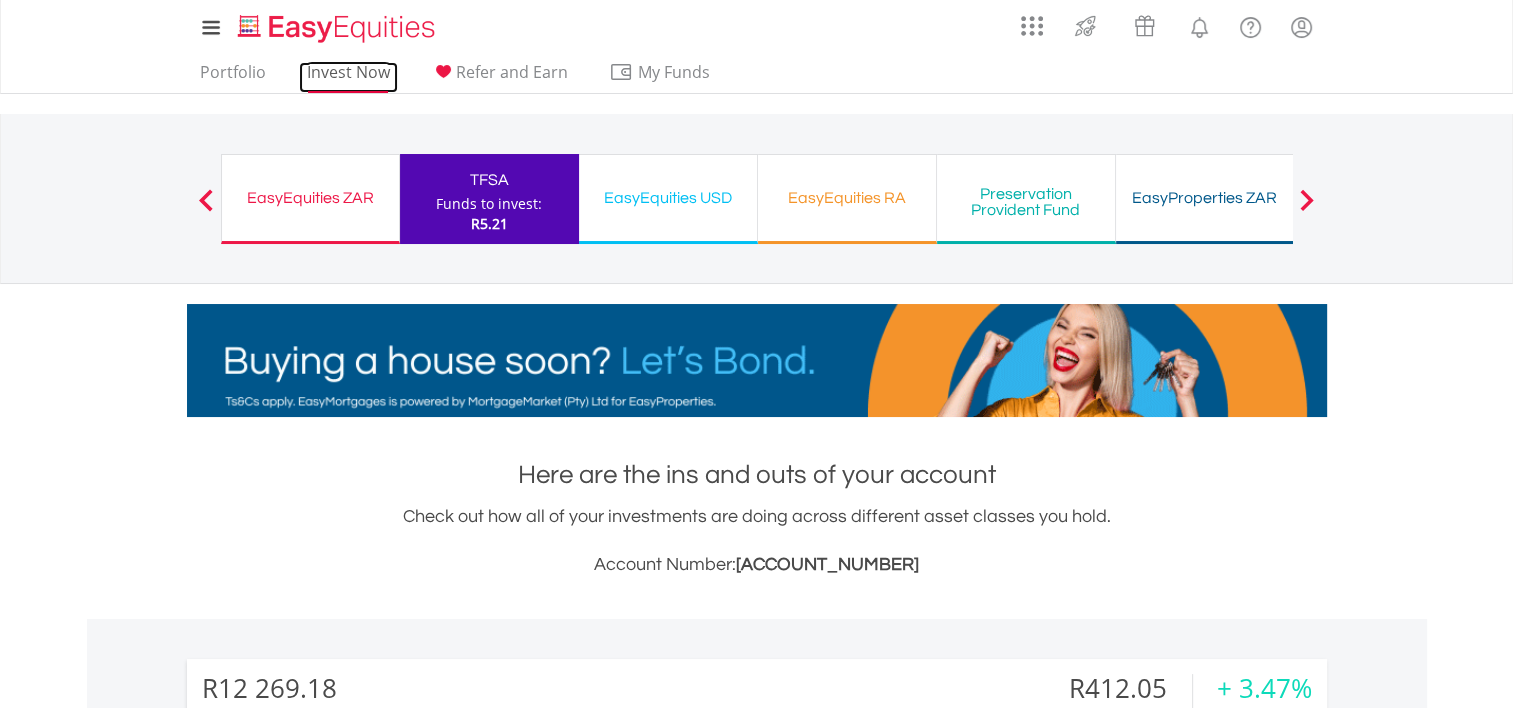 click on "Invest Now" at bounding box center (348, 77) 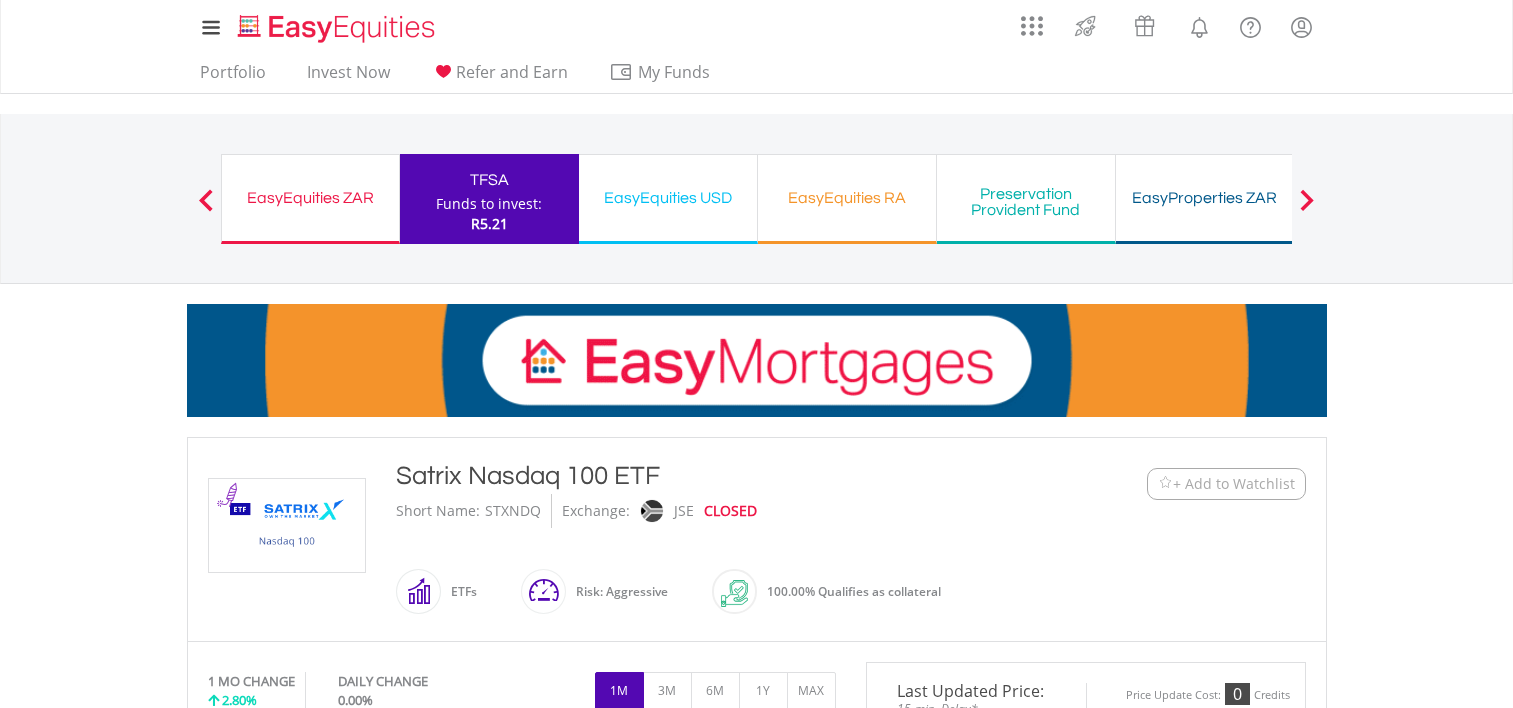 scroll, scrollTop: 0, scrollLeft: 0, axis: both 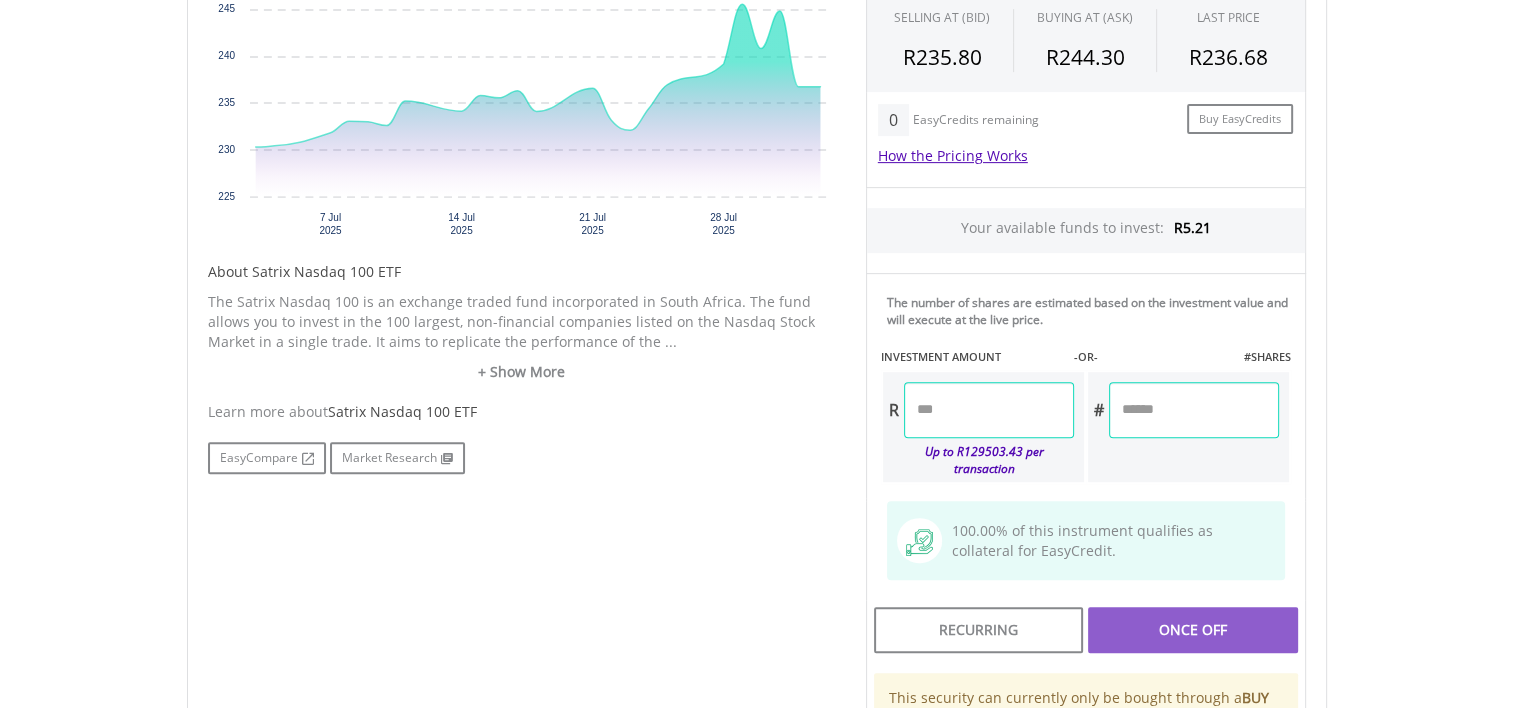 click at bounding box center (989, 410) 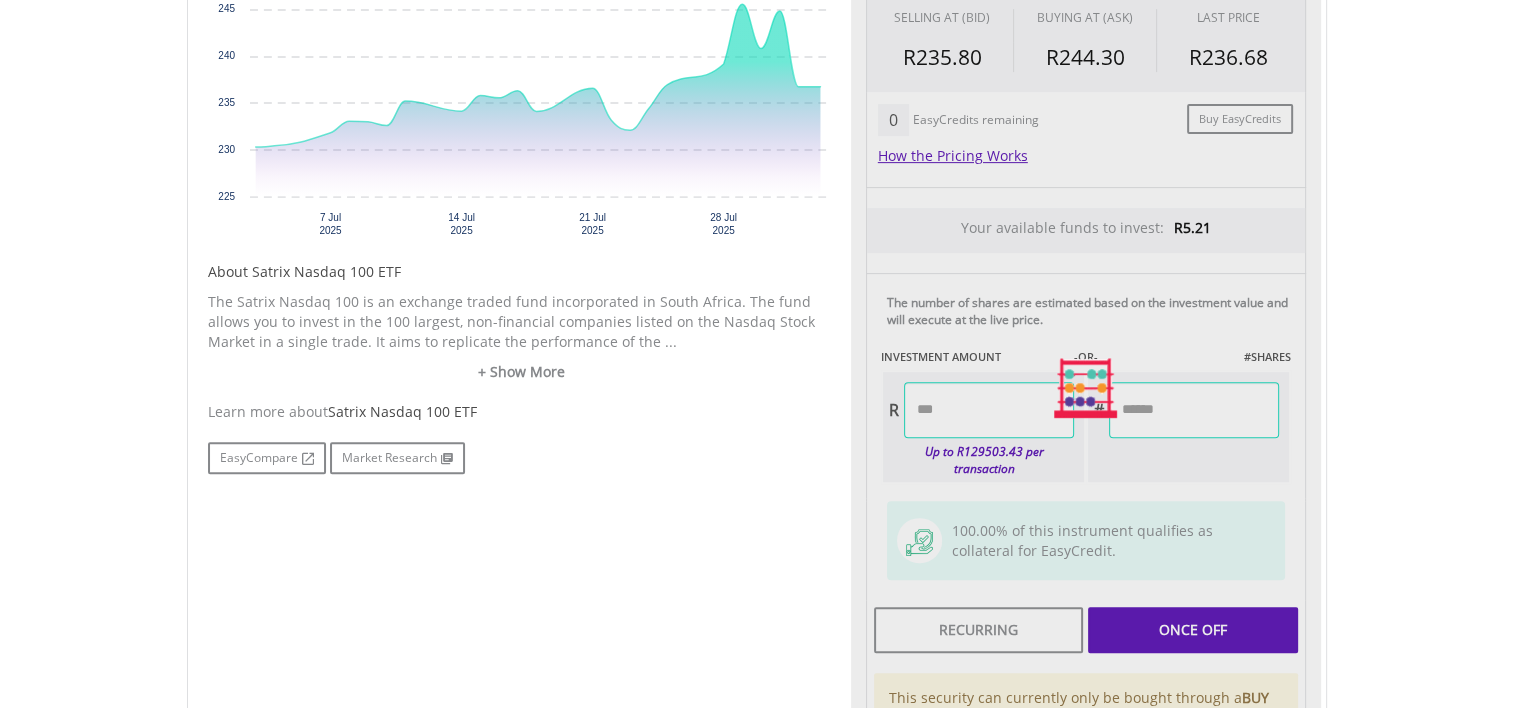 click on "Last Updated Price:
15-min. Delay*
Price Update Cost:
0
Credits
Market Closed
SELLING AT (BID)
BUYING AT                     (ASK)
LAST PRICE
R235.80
R244.30
R236.68
0
R" at bounding box center [1086, 388] 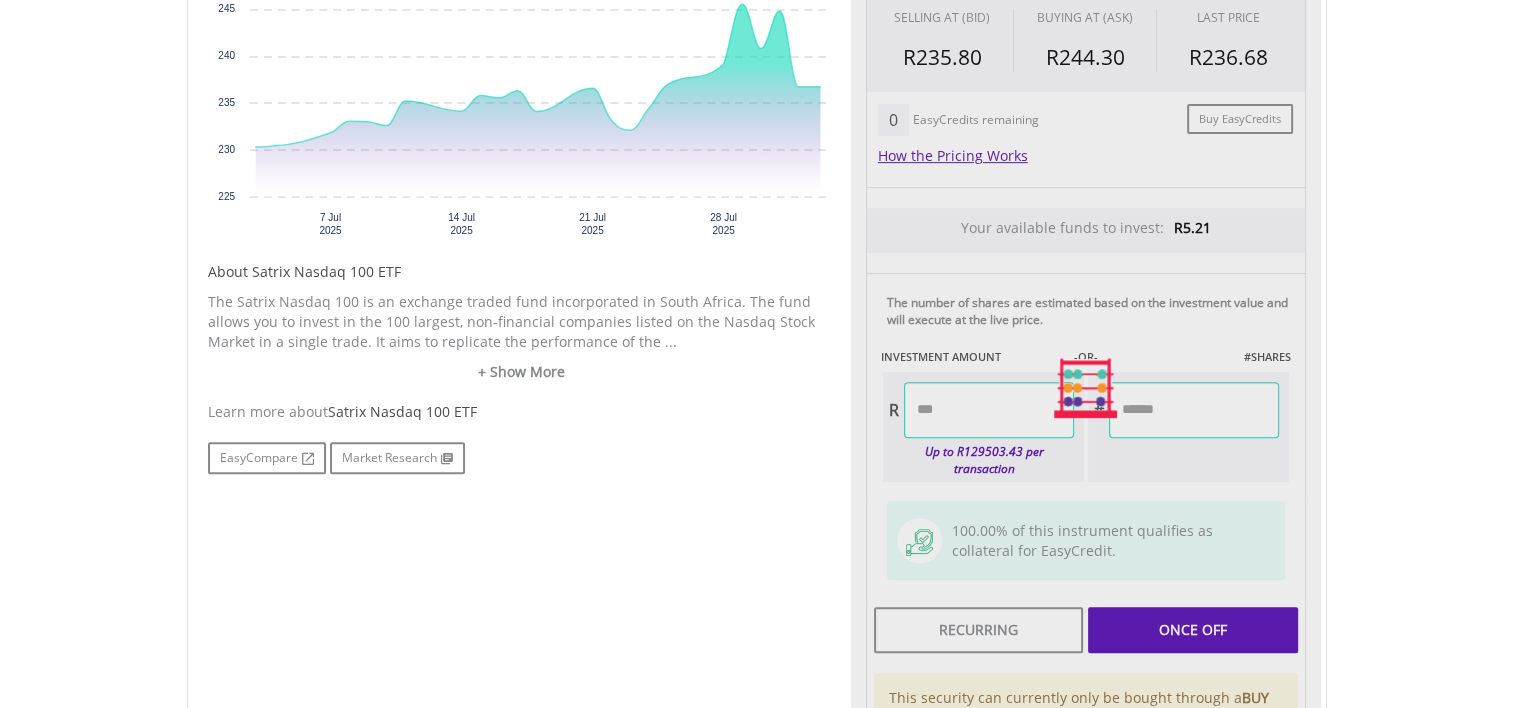 type on "******" 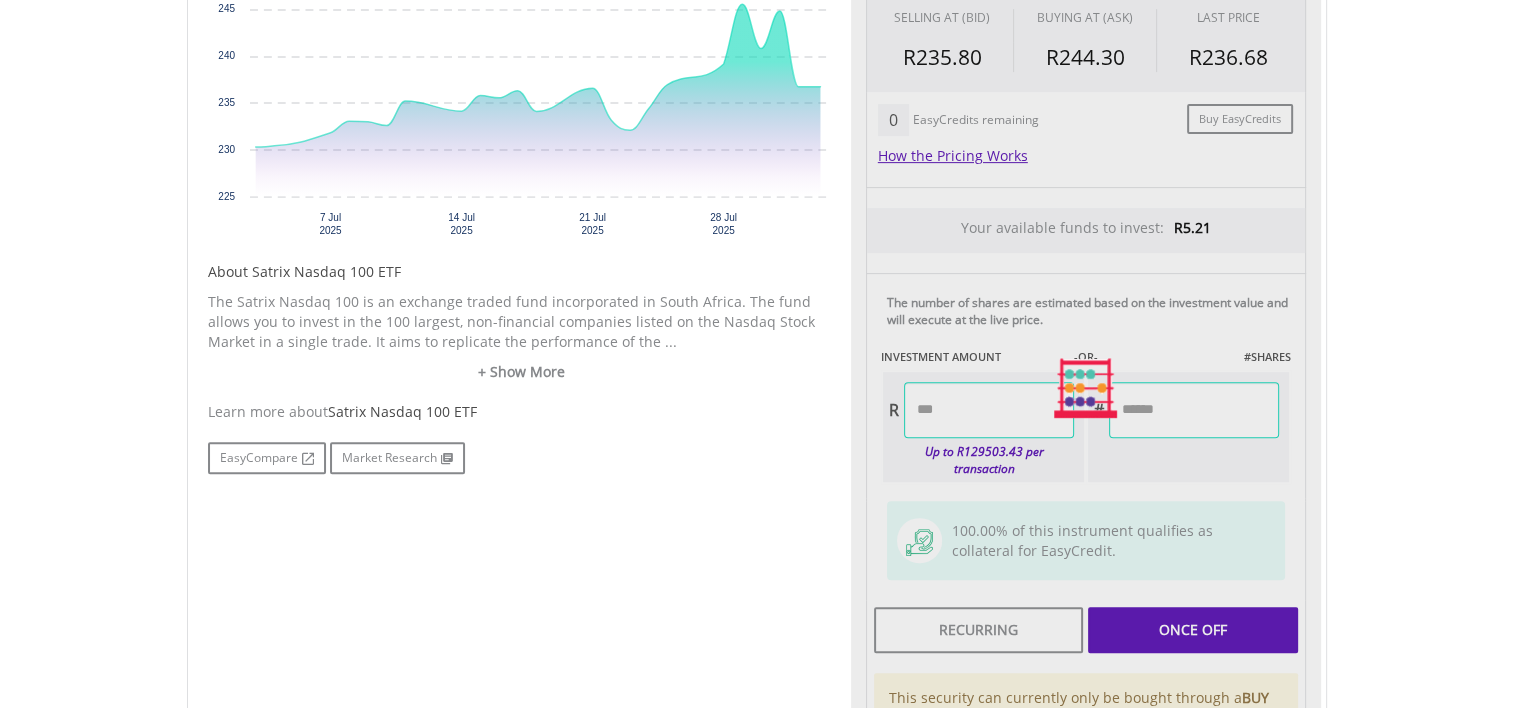 type on "******" 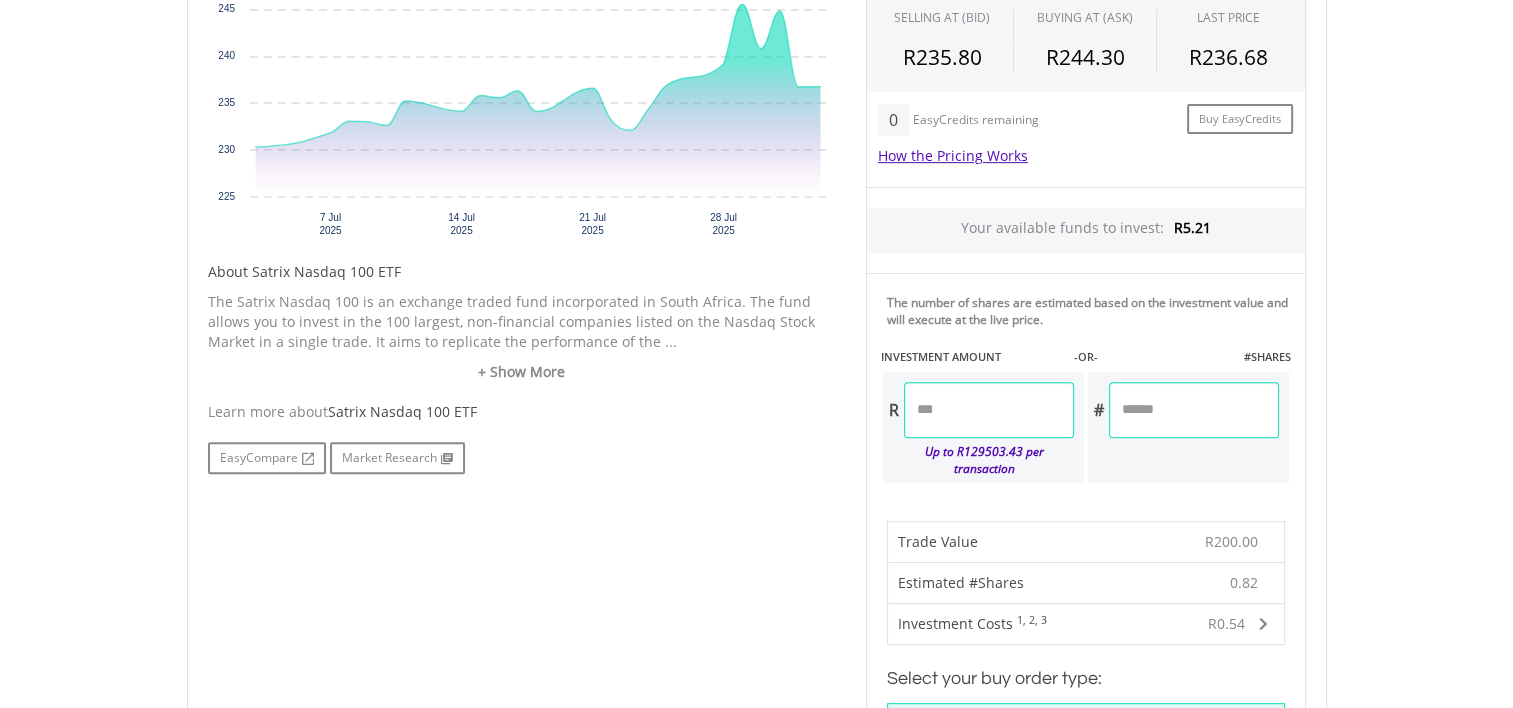 scroll, scrollTop: 1396, scrollLeft: 0, axis: vertical 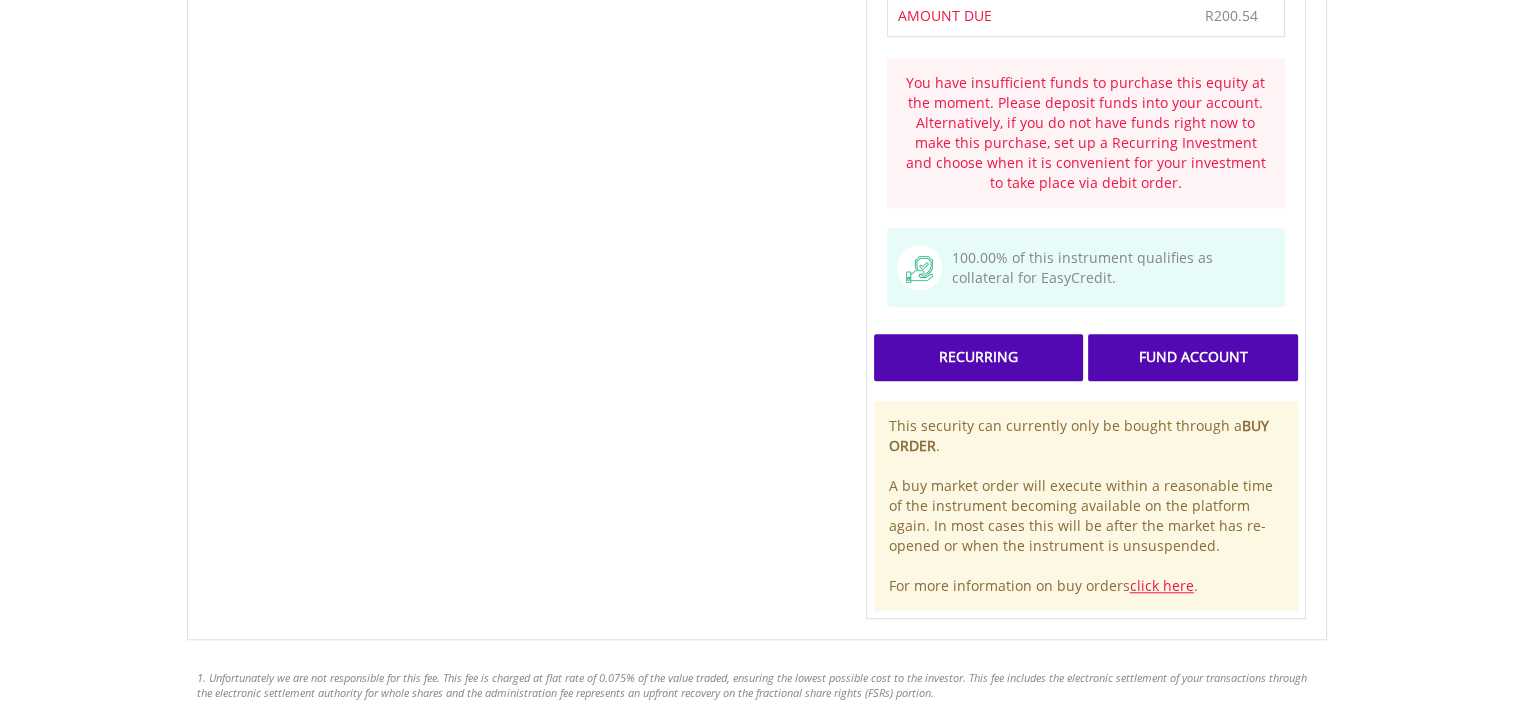 click on "Recurring" at bounding box center (978, 357) 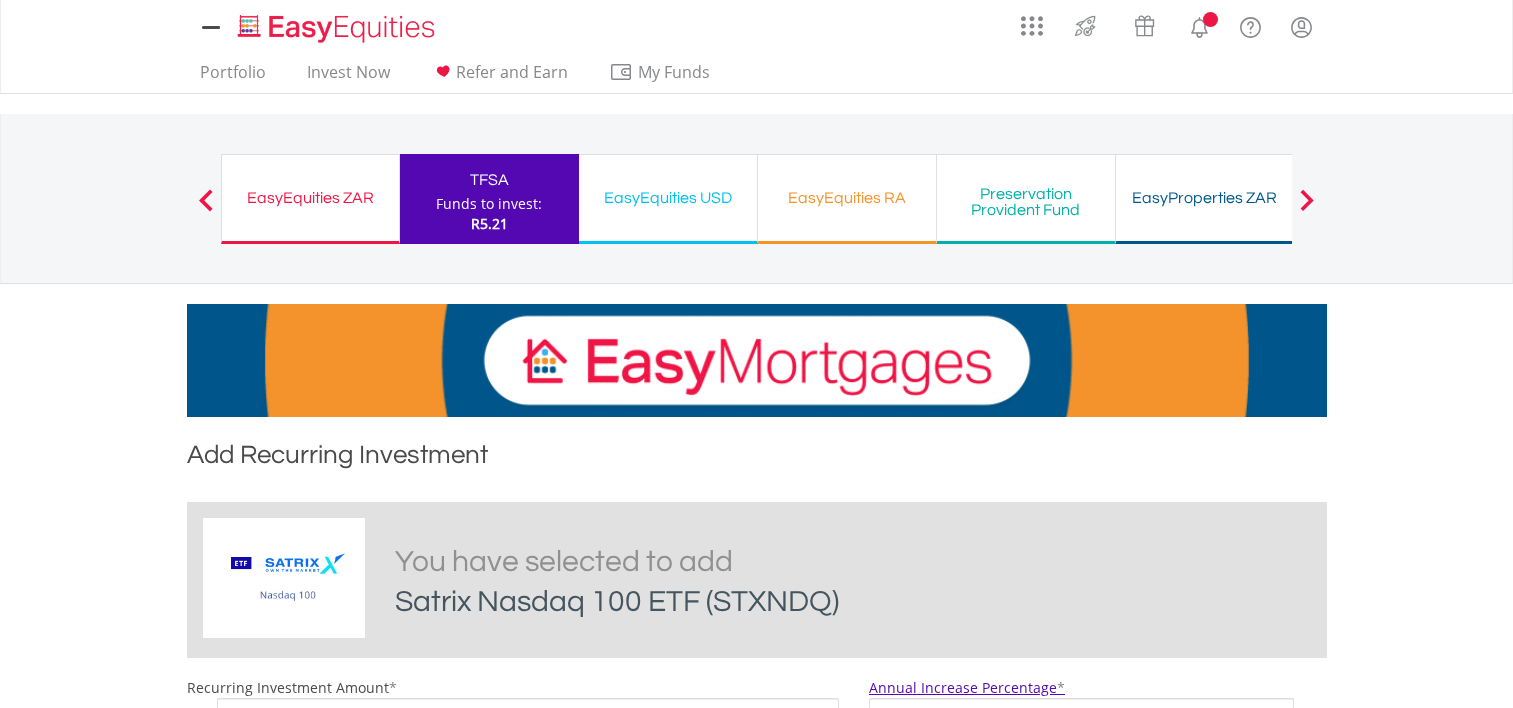 scroll, scrollTop: 0, scrollLeft: 0, axis: both 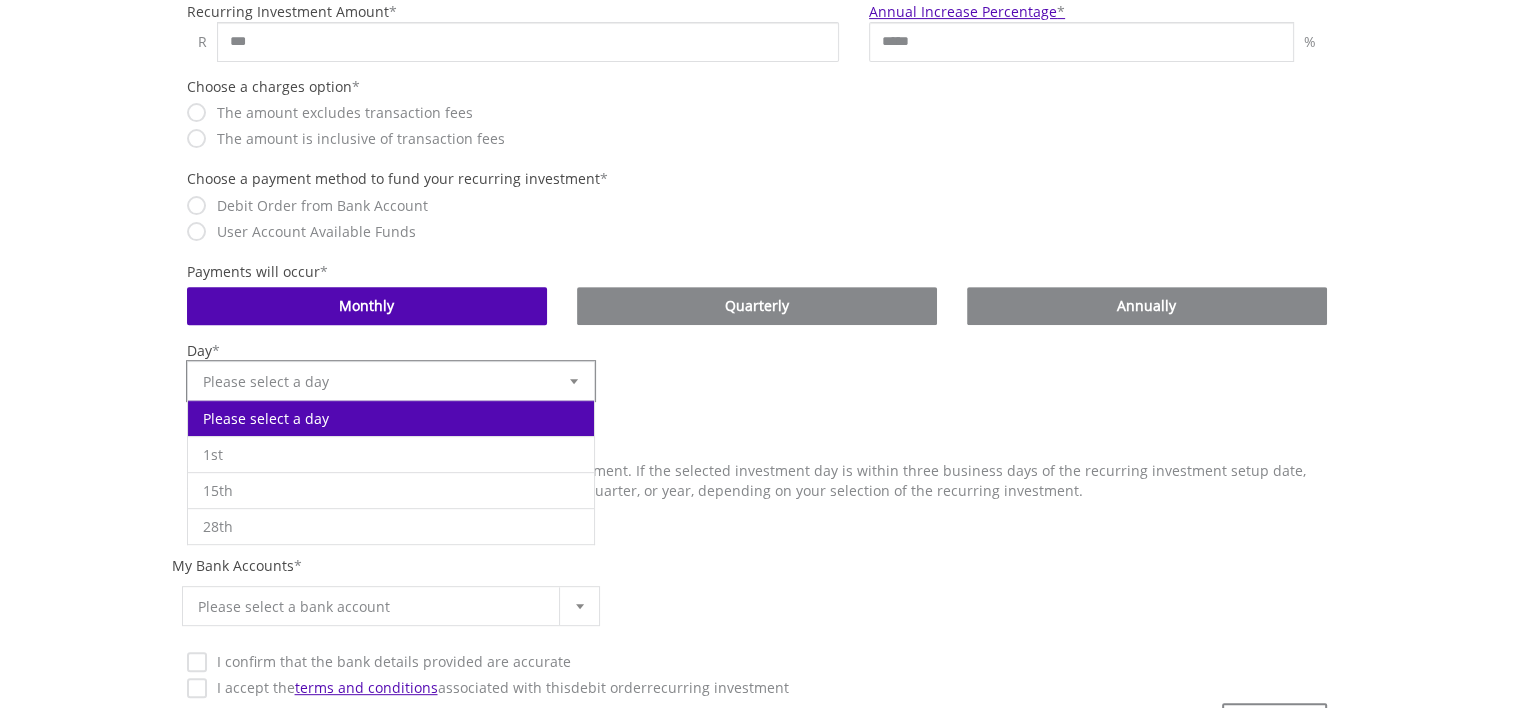 click on "Please select a day" at bounding box center [376, 382] 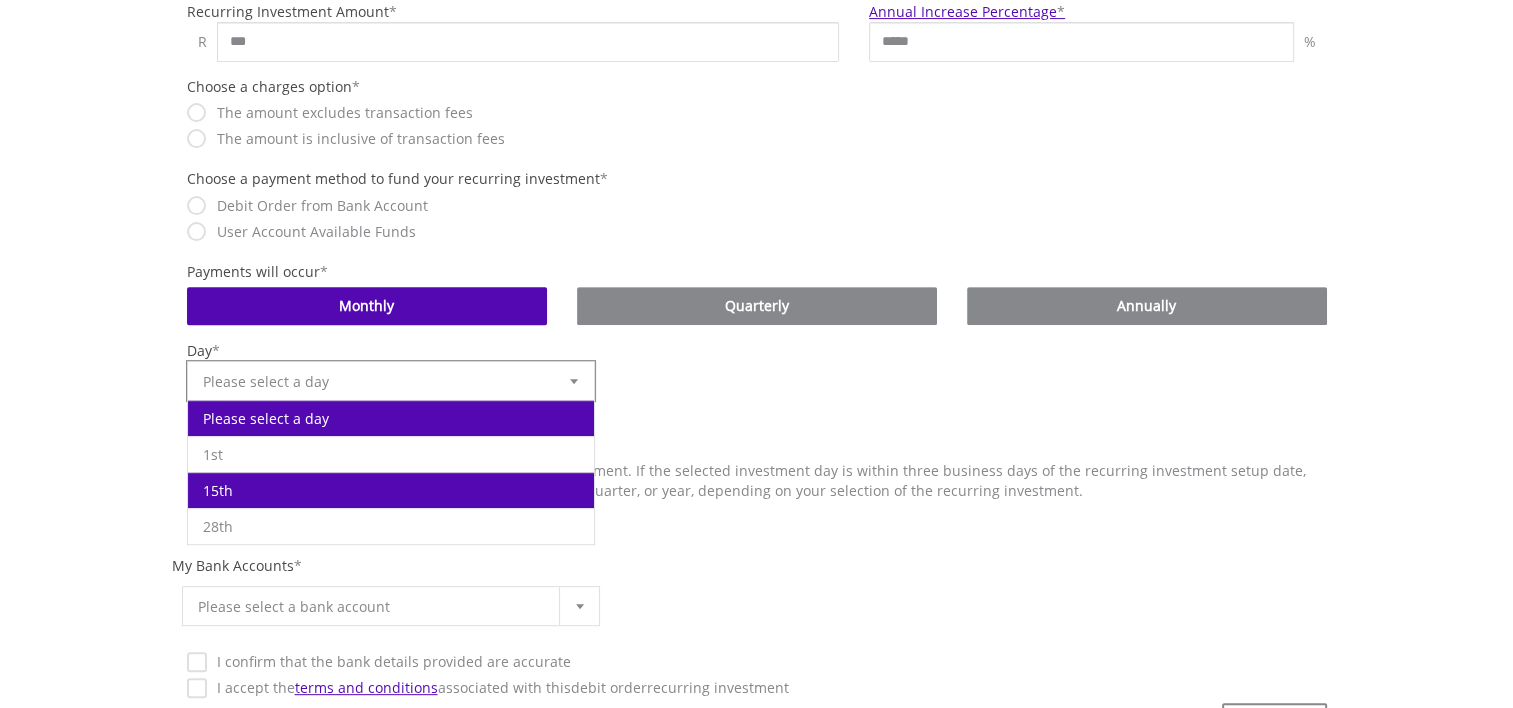 click on "15th" at bounding box center (391, 490) 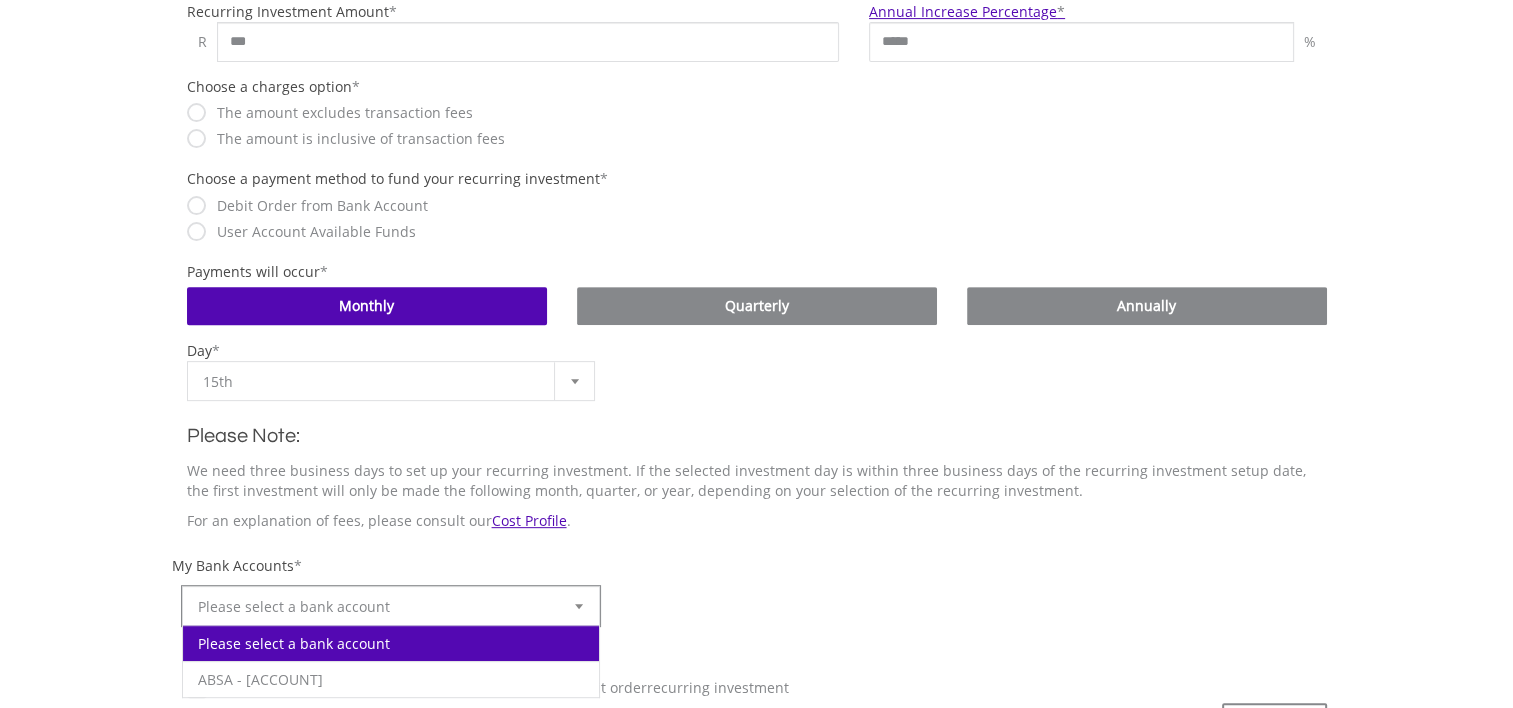 click on "Please select a bank account" at bounding box center (376, 607) 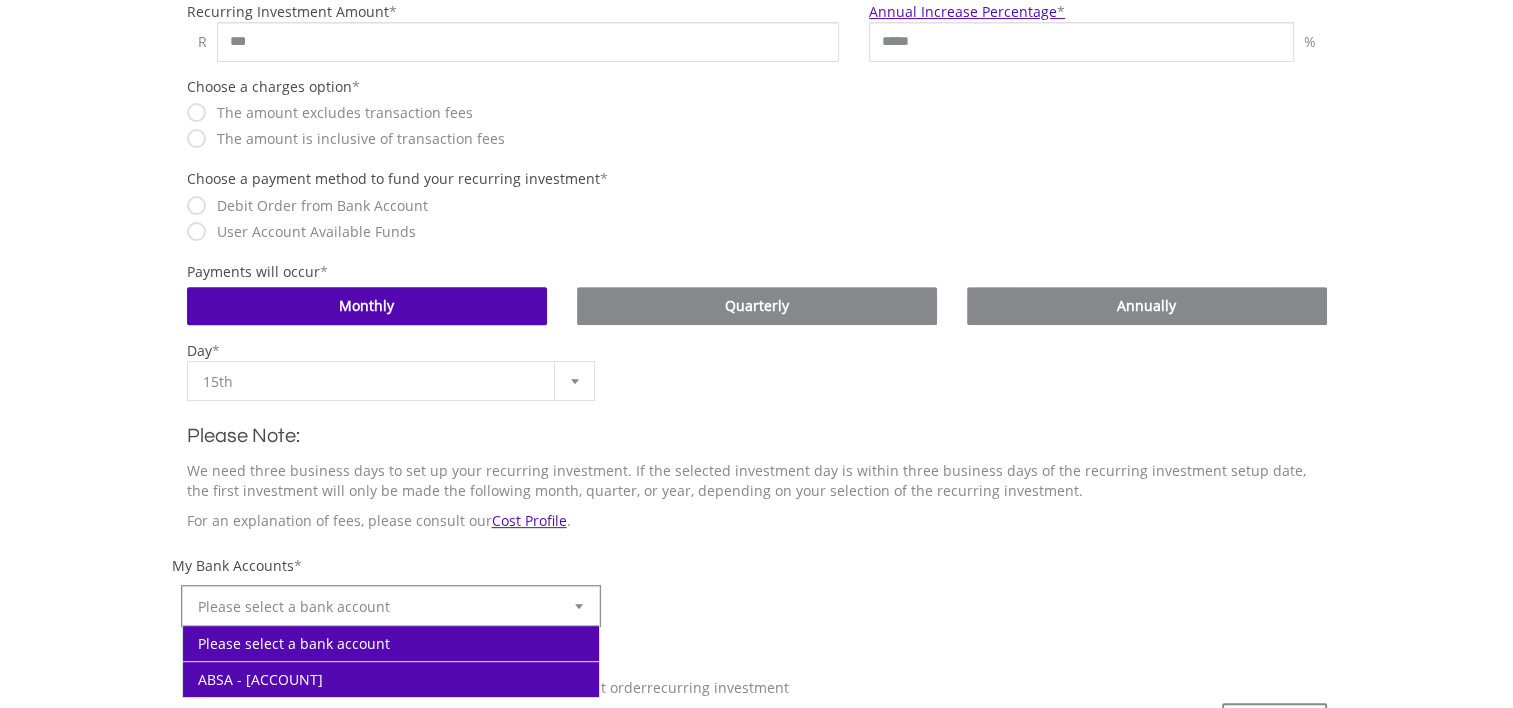 click on "ABSA - 408582XXXX" at bounding box center (391, 679) 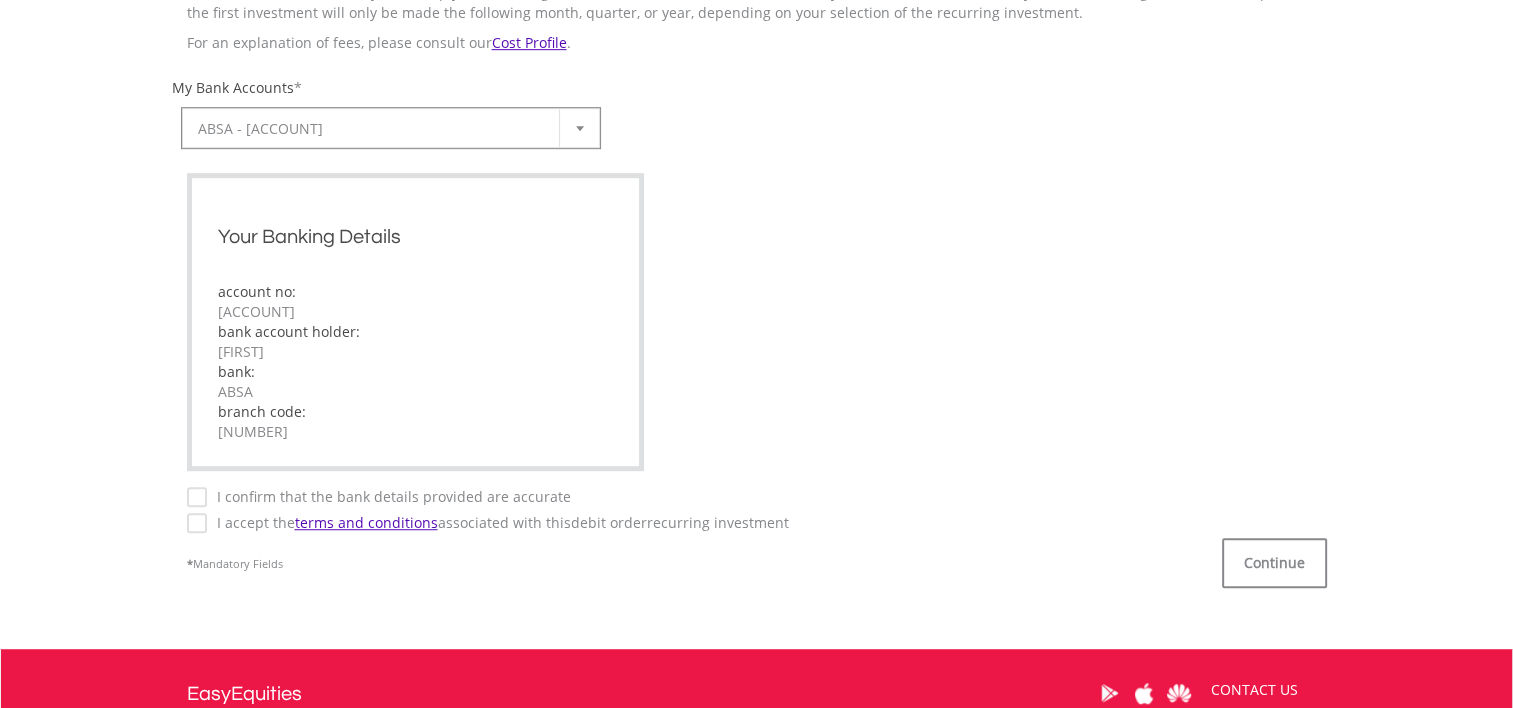 scroll, scrollTop: 1167, scrollLeft: 0, axis: vertical 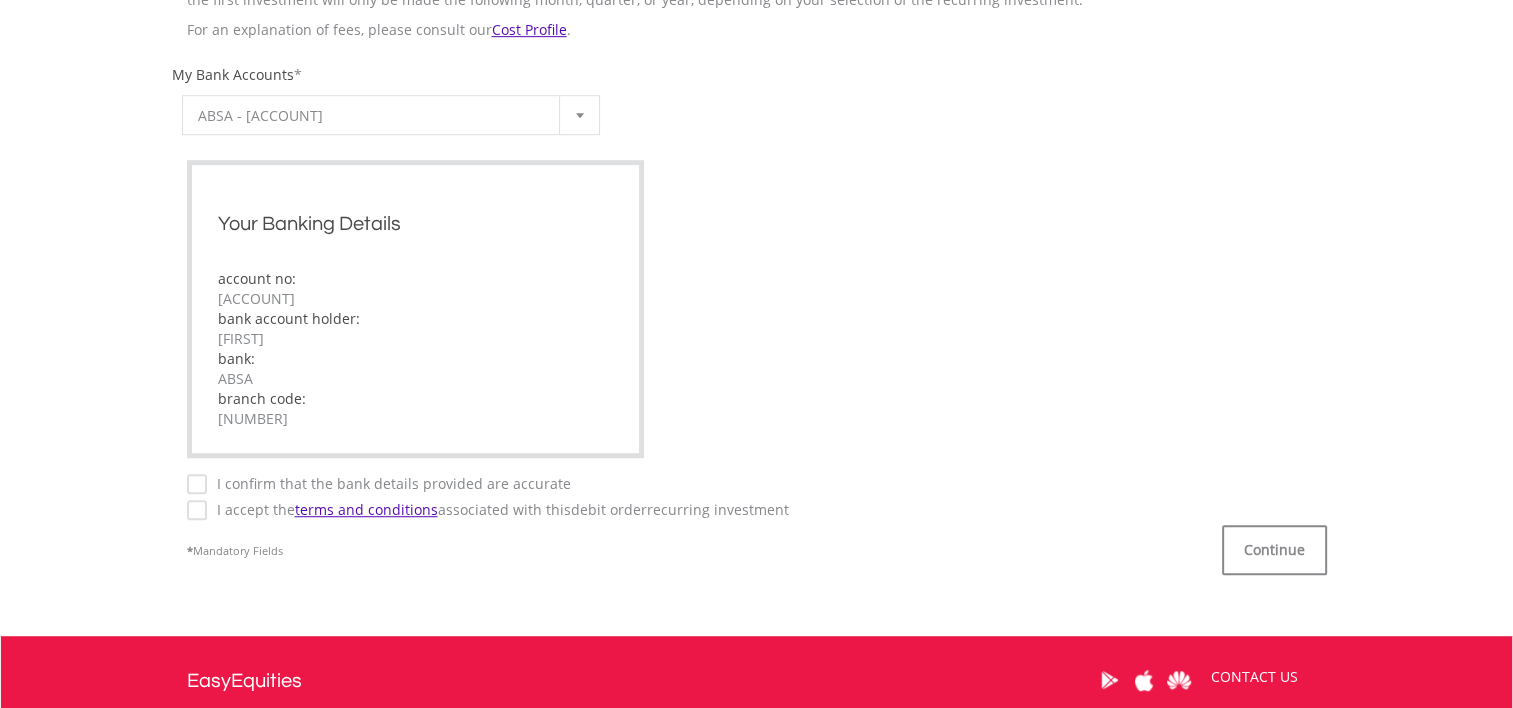 click on "I accept the  terms and conditions  associated with this
Debit Order  recurring investment" at bounding box center (498, 510) 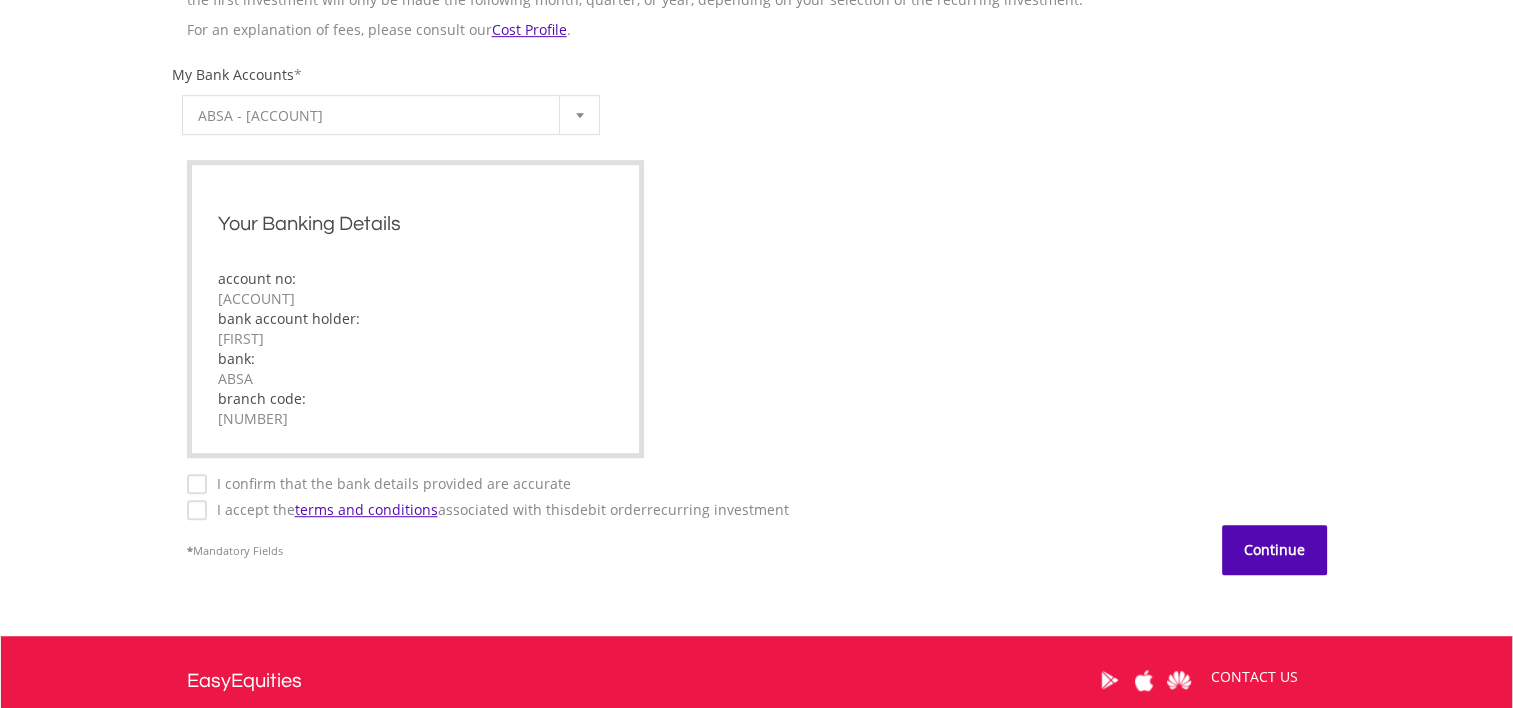 click on "Continue" at bounding box center (1274, 550) 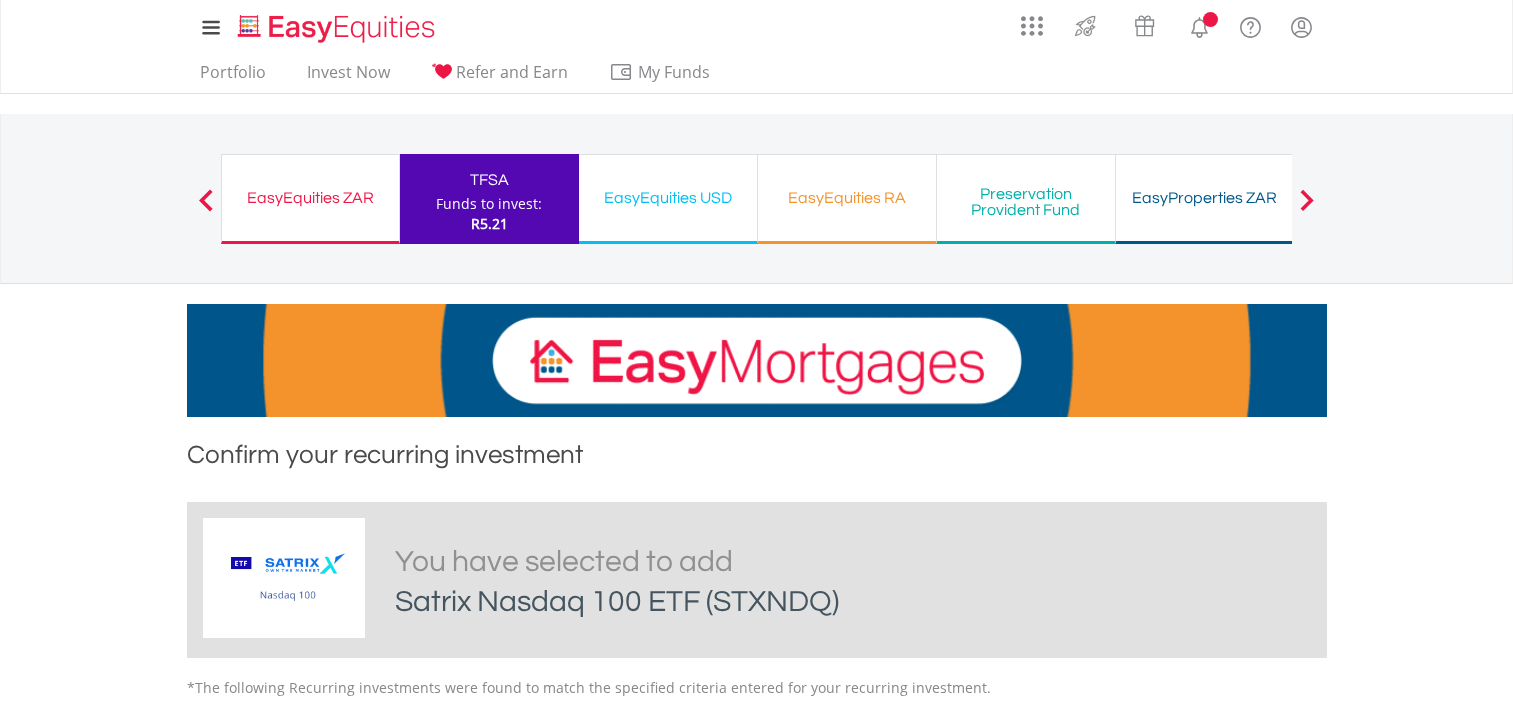 scroll, scrollTop: 0, scrollLeft: 0, axis: both 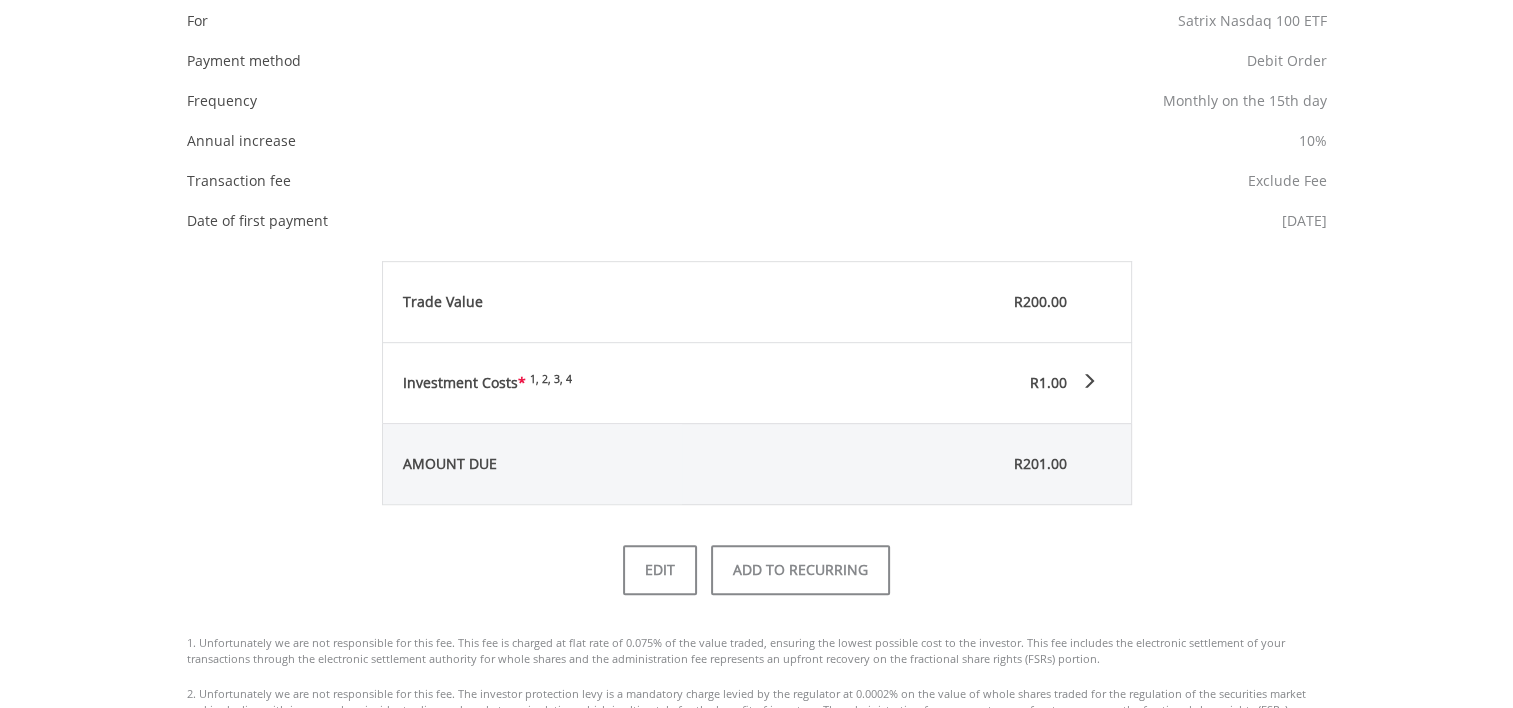 click on "Confirm your recurring investment
Satrix Nasdaq 100 ETF
You have selected to add
Satrix Nasdaq 100 ETF
(STXNDQ)
*
The following Recurring investments were found to match the specified criteria entered for your recurring investment.
SHARES, UNITS, ETFs, BUNDLES
VALUE" at bounding box center [757, 131] 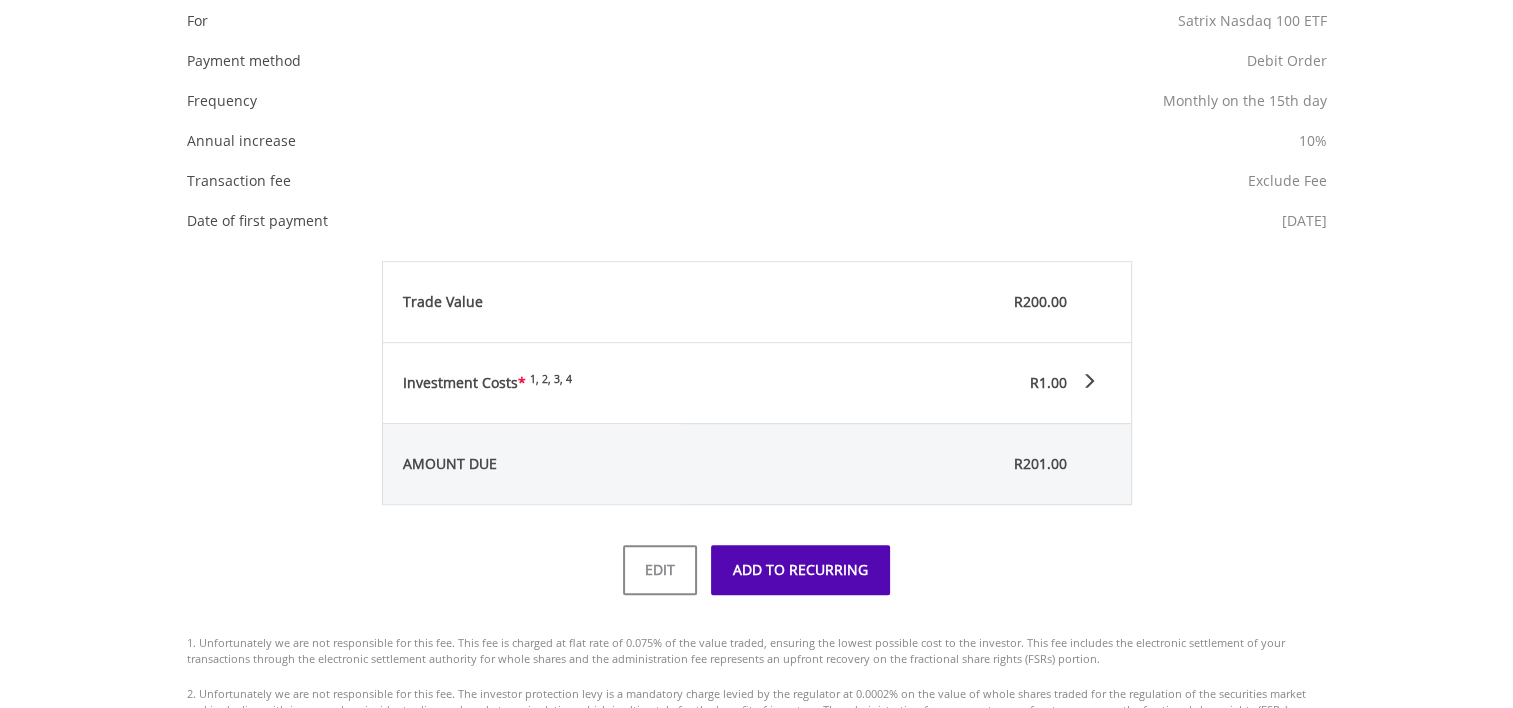 click on "ADD TO RECURRING" at bounding box center [800, 570] 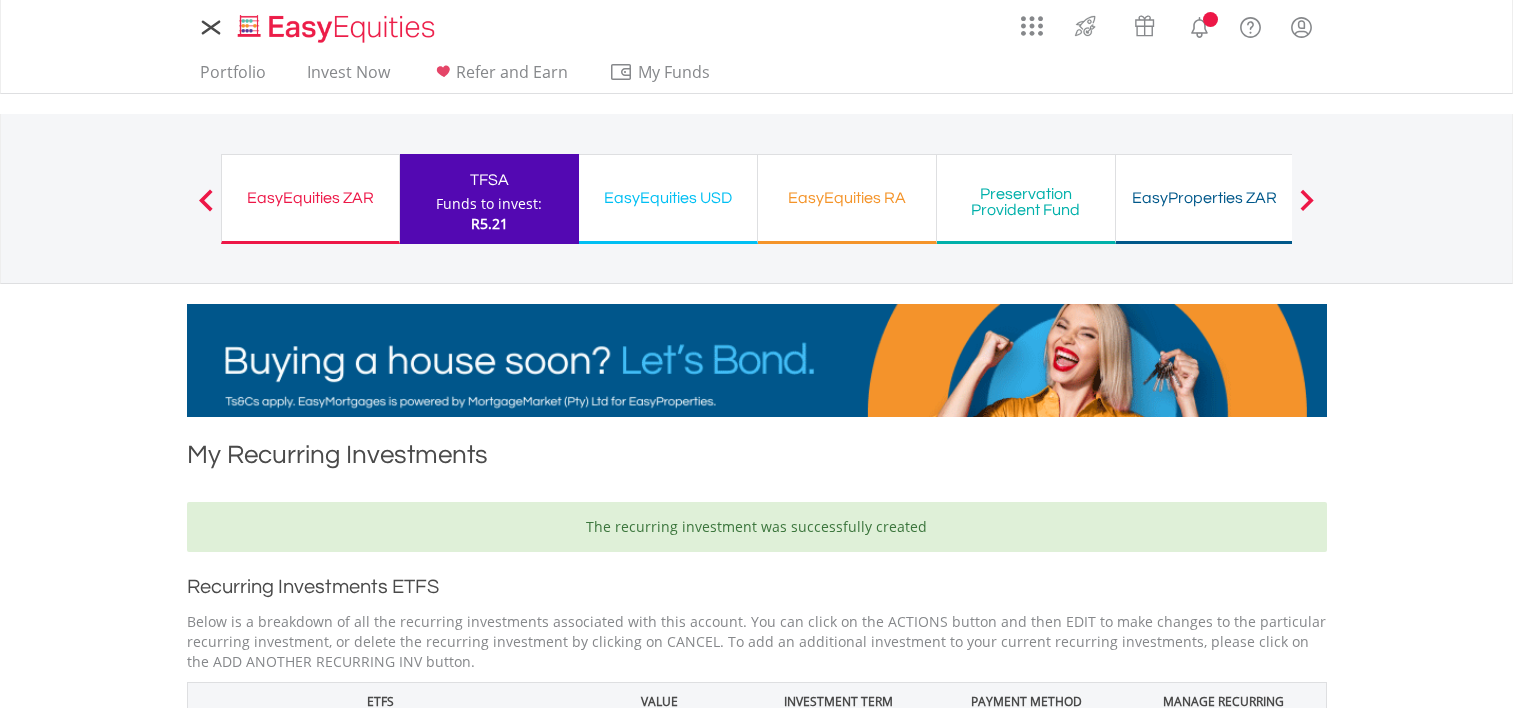 scroll, scrollTop: 0, scrollLeft: 0, axis: both 